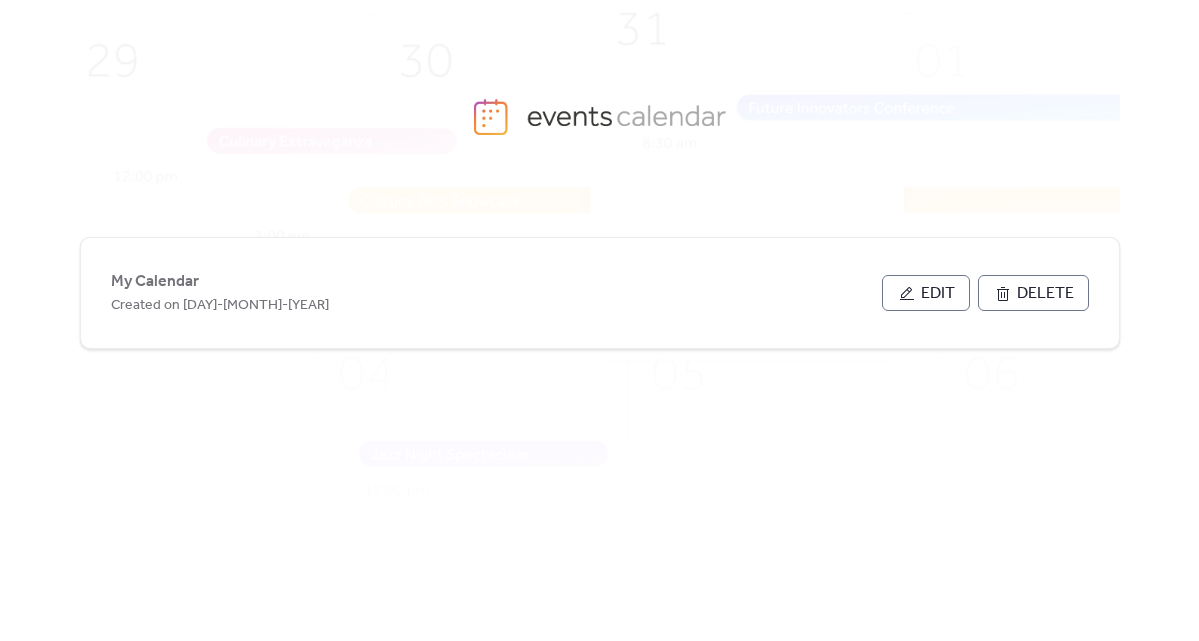 scroll, scrollTop: 0, scrollLeft: 0, axis: both 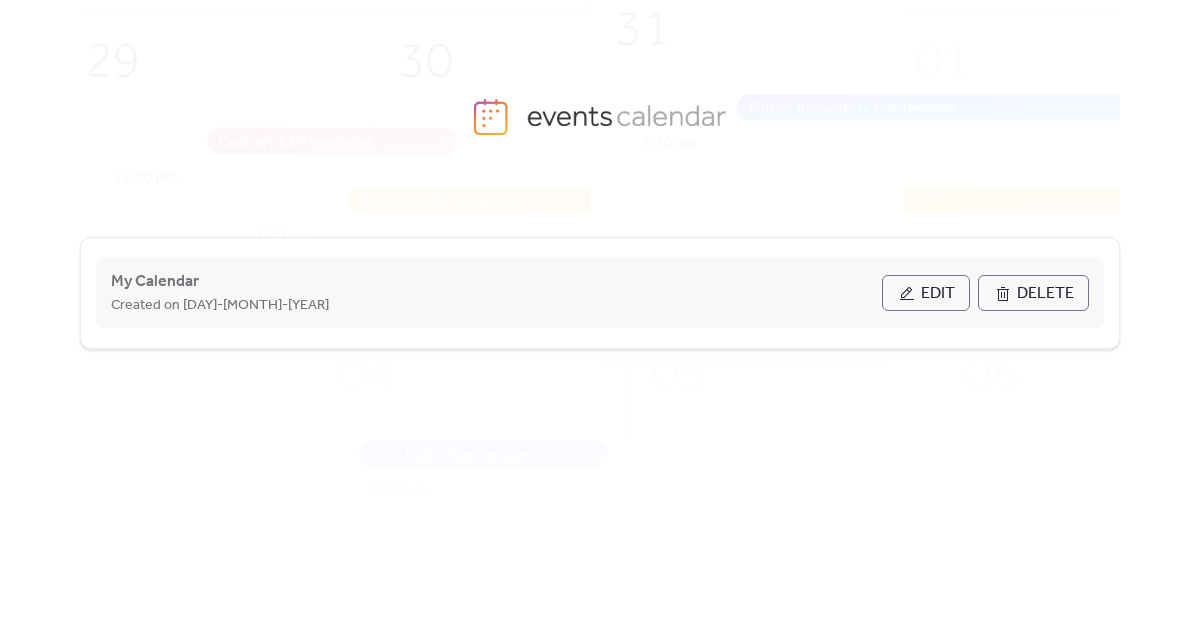 click on "Edit" at bounding box center (926, 293) 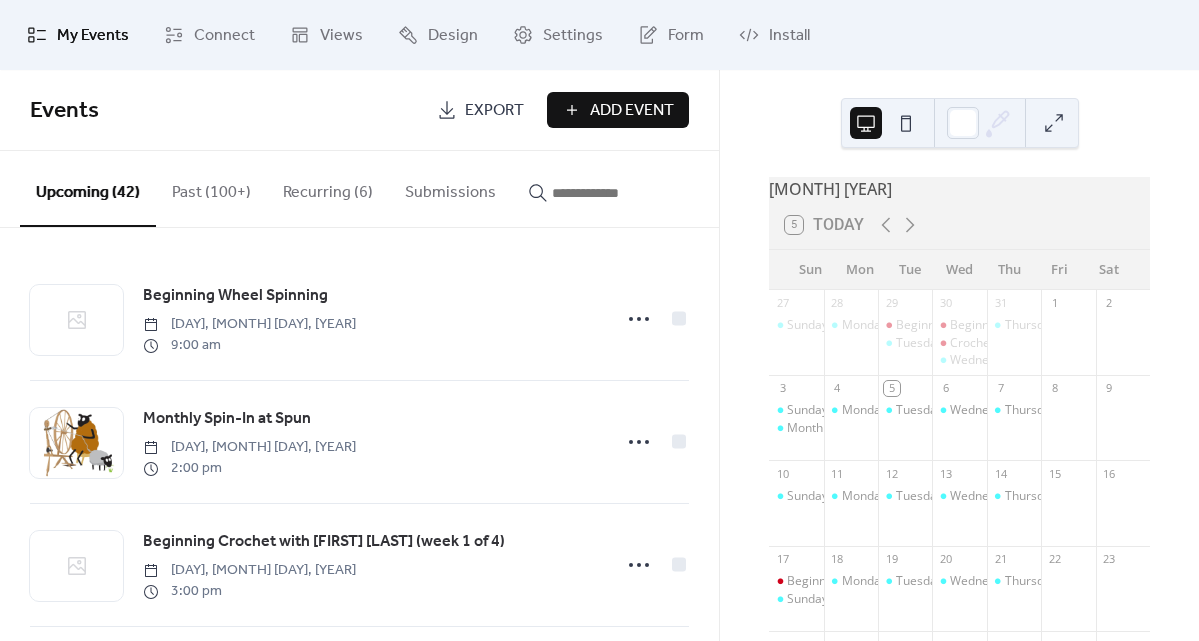 click at bounding box center [612, 193] 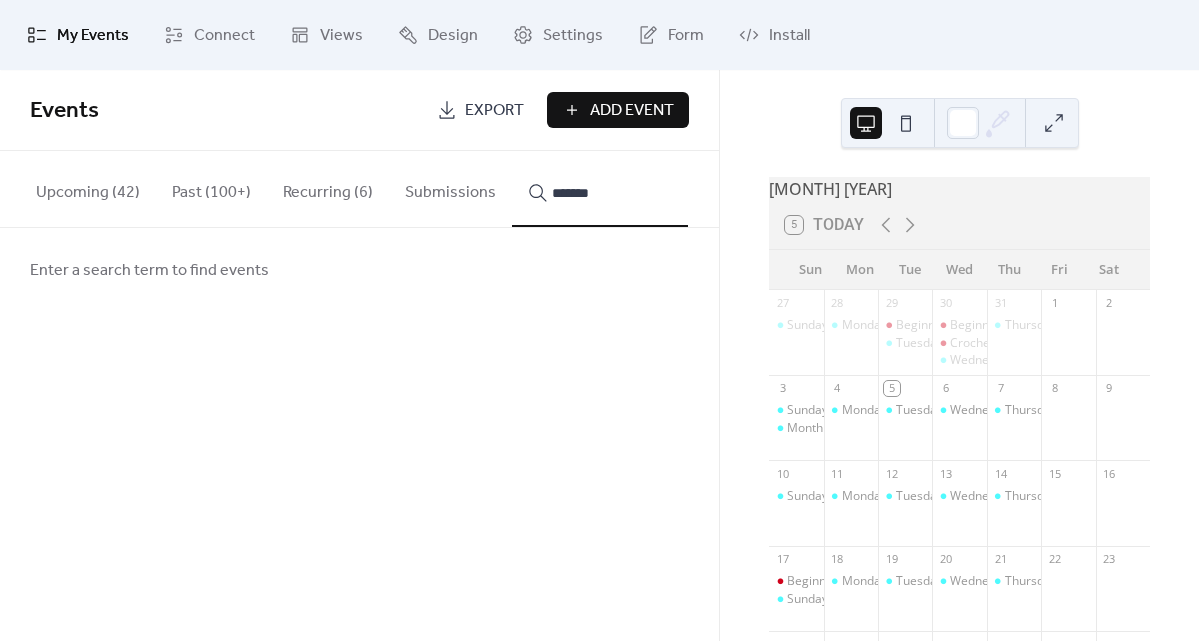 click on "******" at bounding box center [600, 189] 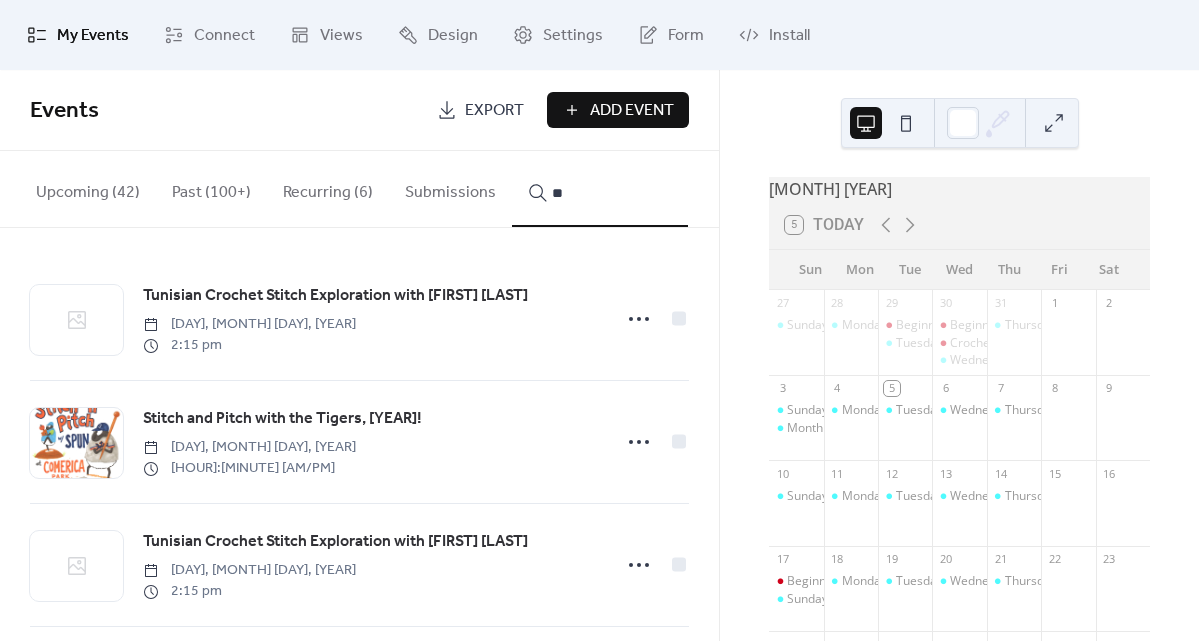 type on "*" 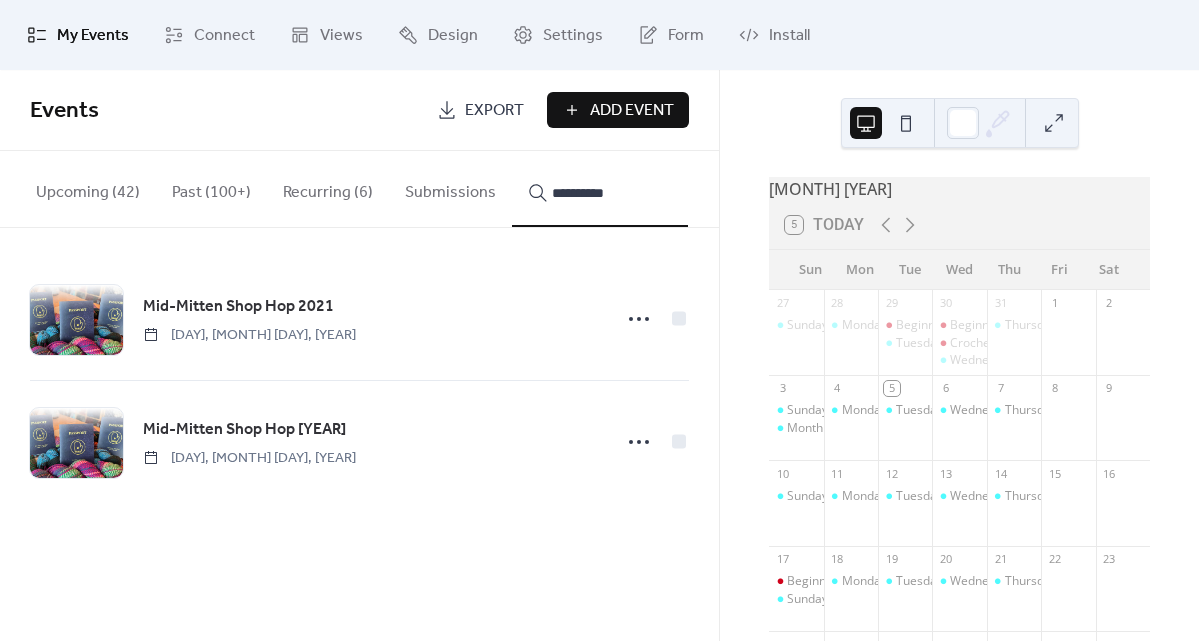 click on "**********" at bounding box center [612, 193] 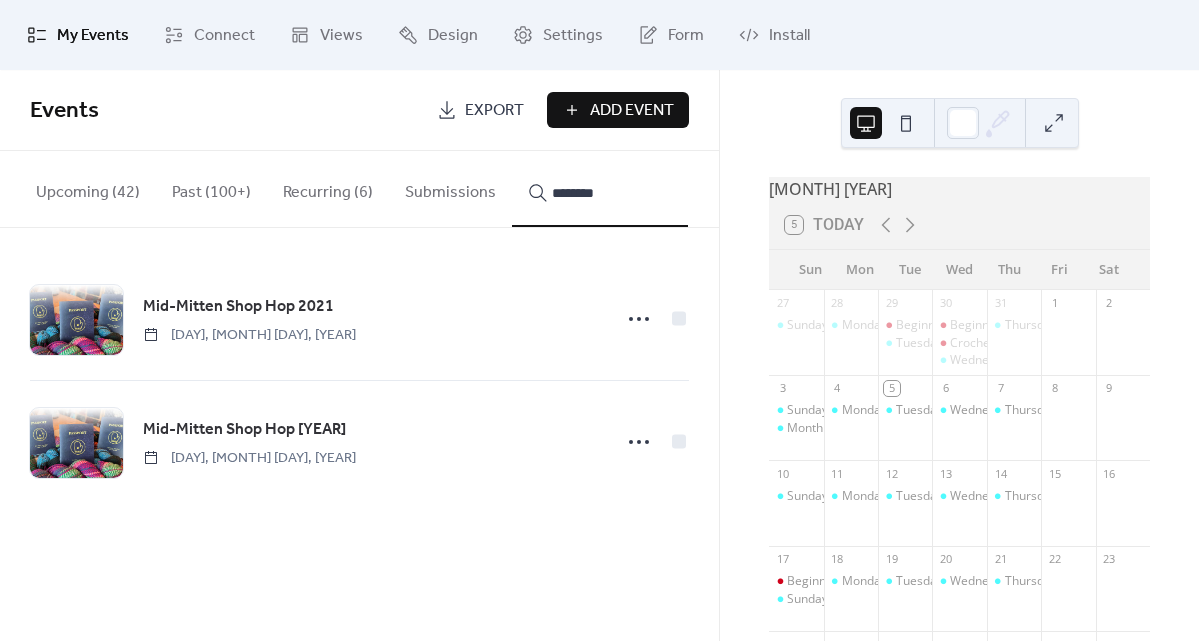 click on "********" at bounding box center (612, 193) 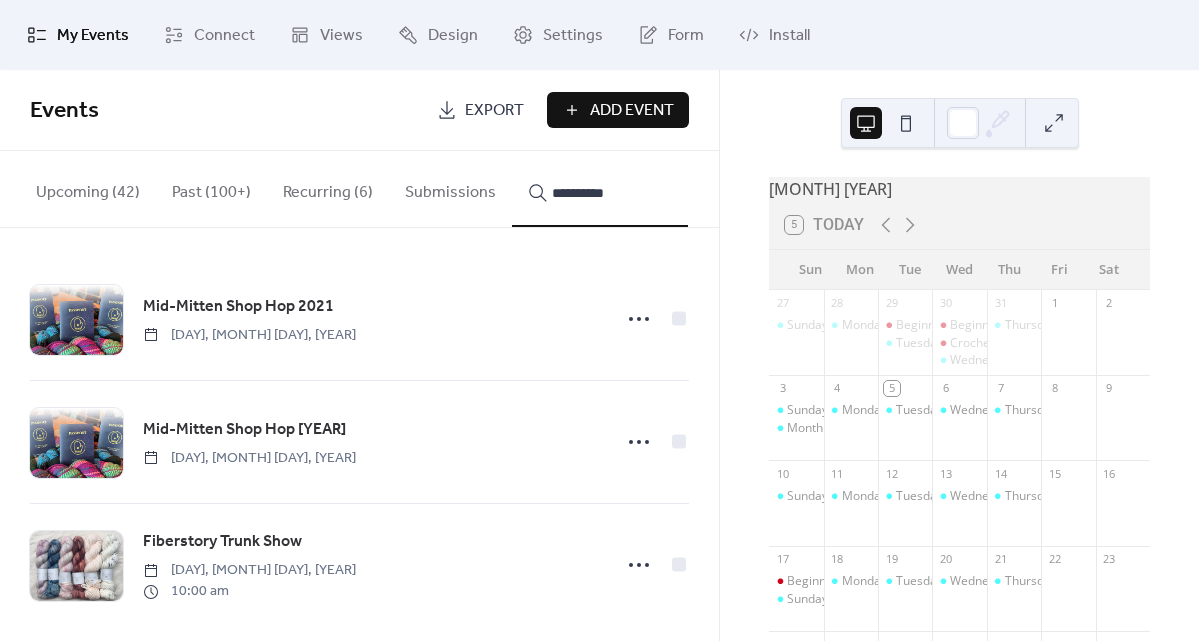 scroll, scrollTop: 16, scrollLeft: 0, axis: vertical 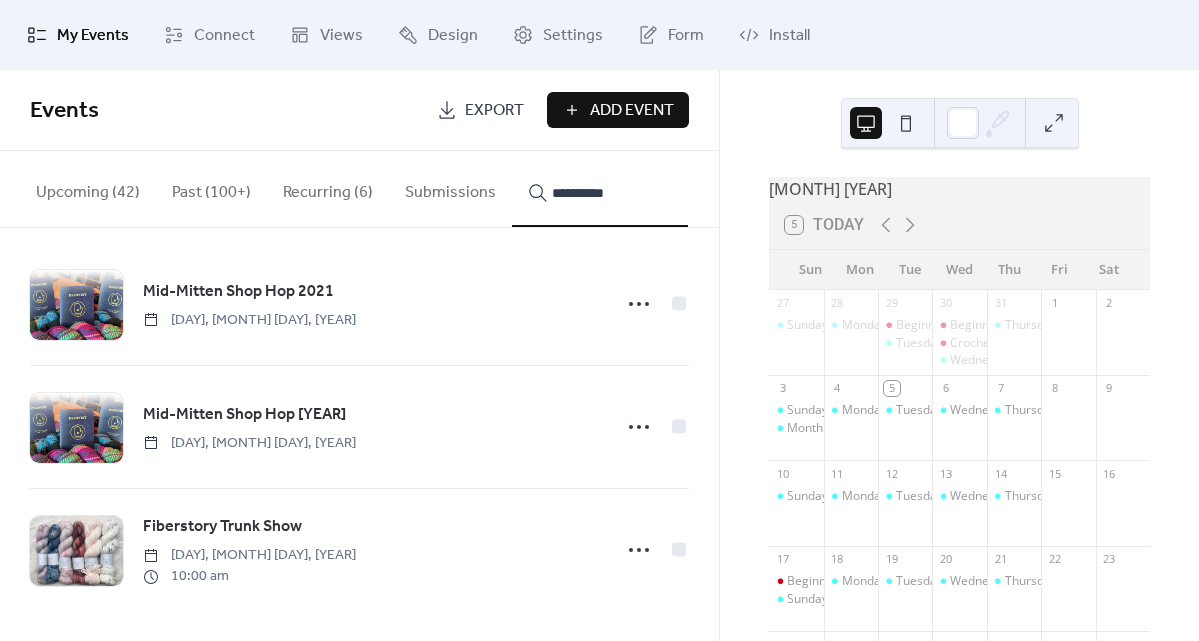 type on "**********" 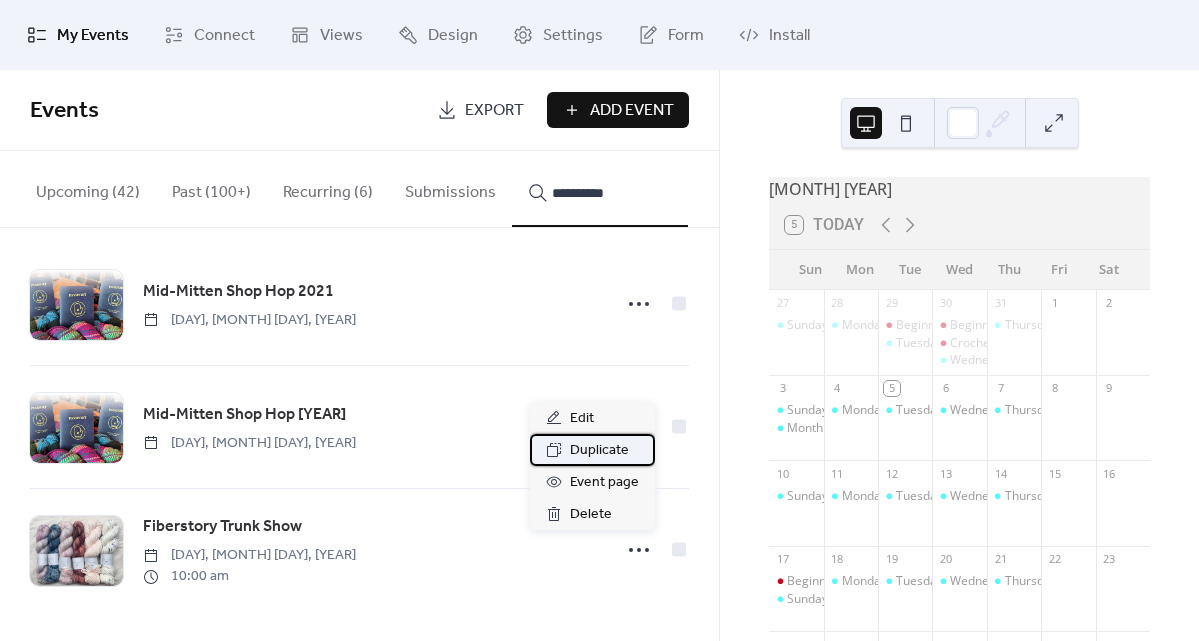 click on "Duplicate" at bounding box center (599, 451) 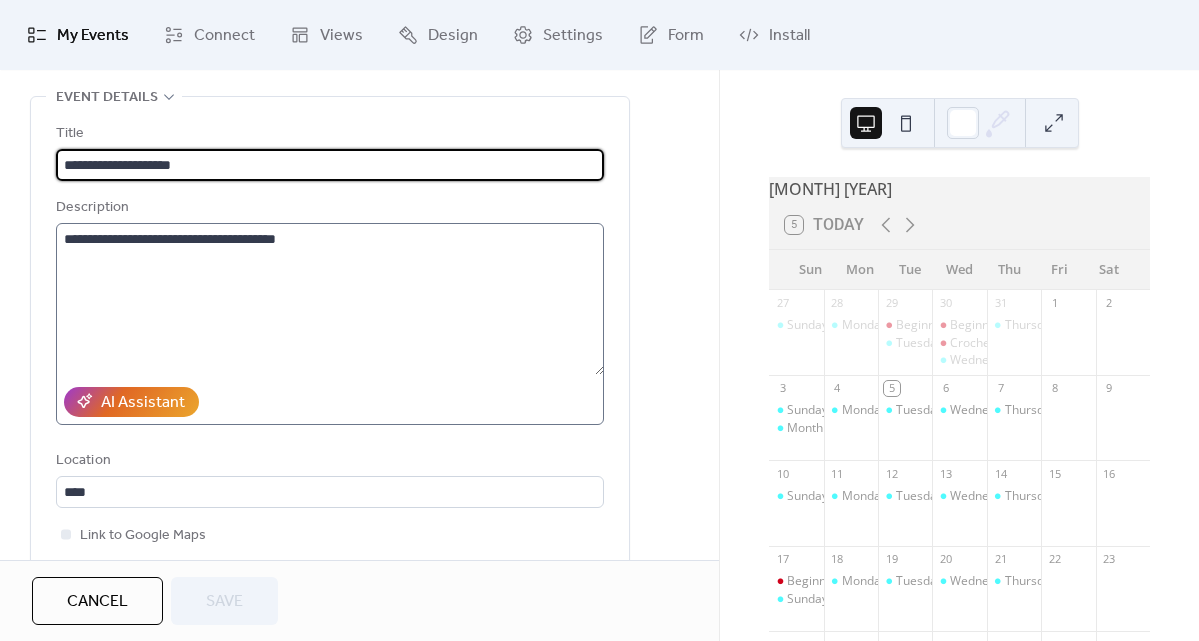 scroll, scrollTop: 0, scrollLeft: 0, axis: both 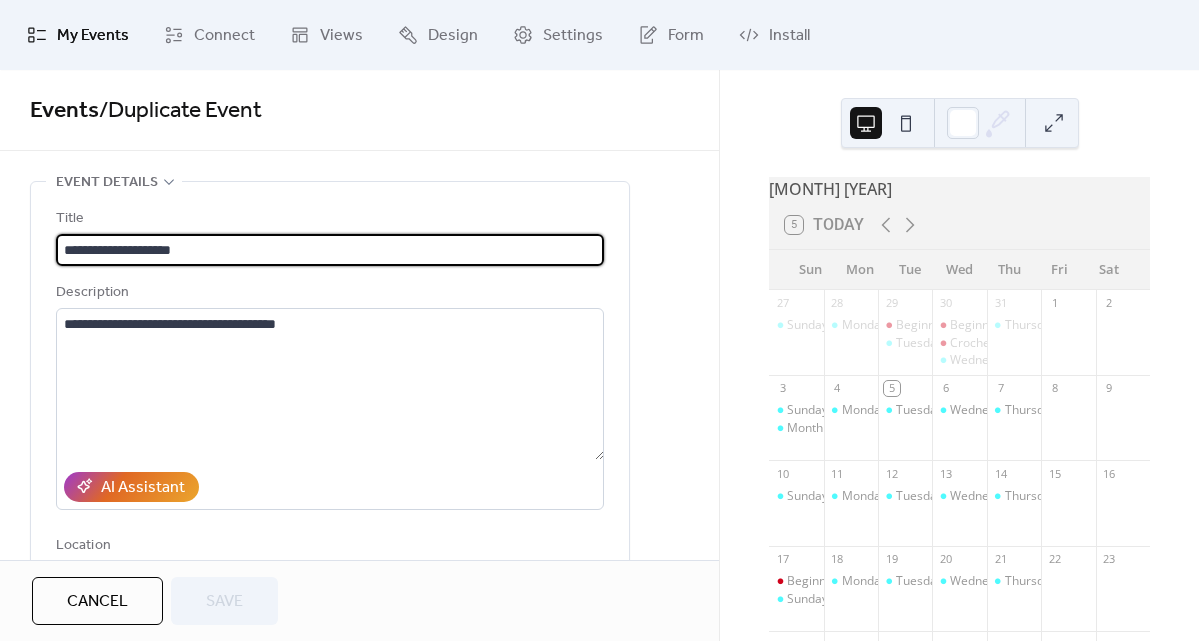 click on "**********" at bounding box center (330, 250) 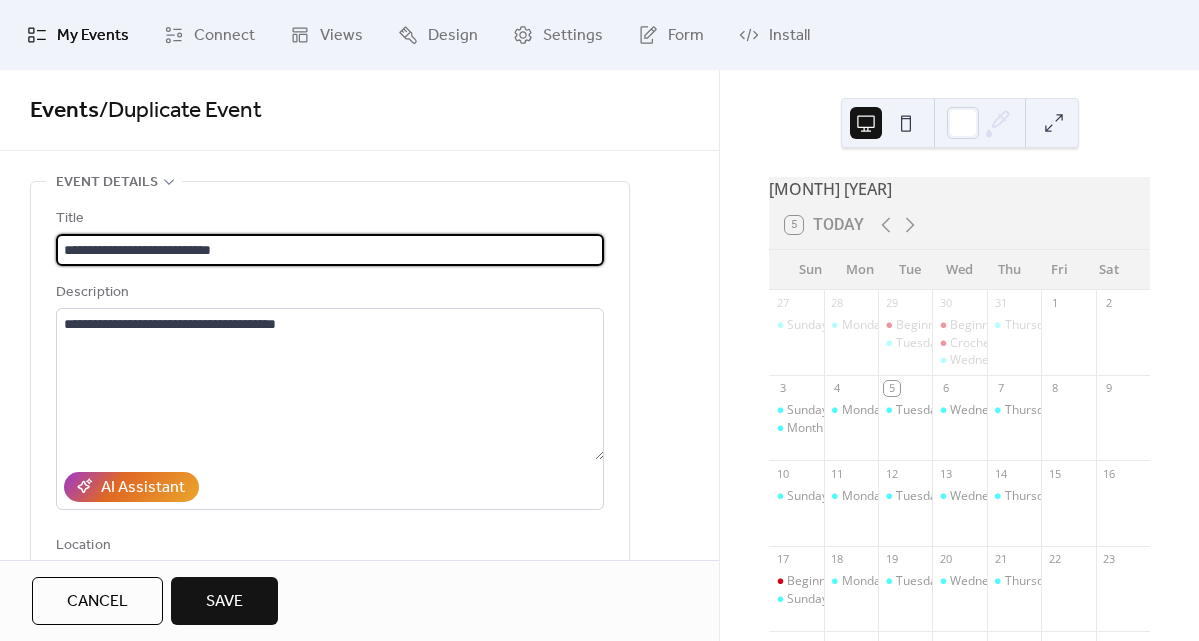type on "**********" 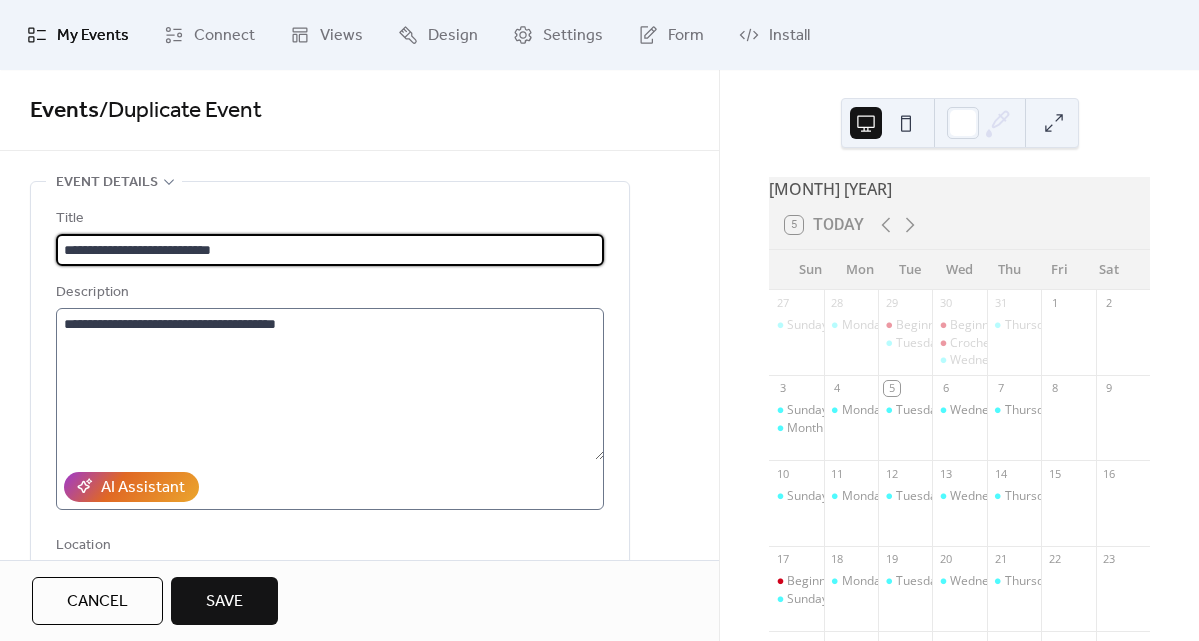 scroll, scrollTop: 112, scrollLeft: 0, axis: vertical 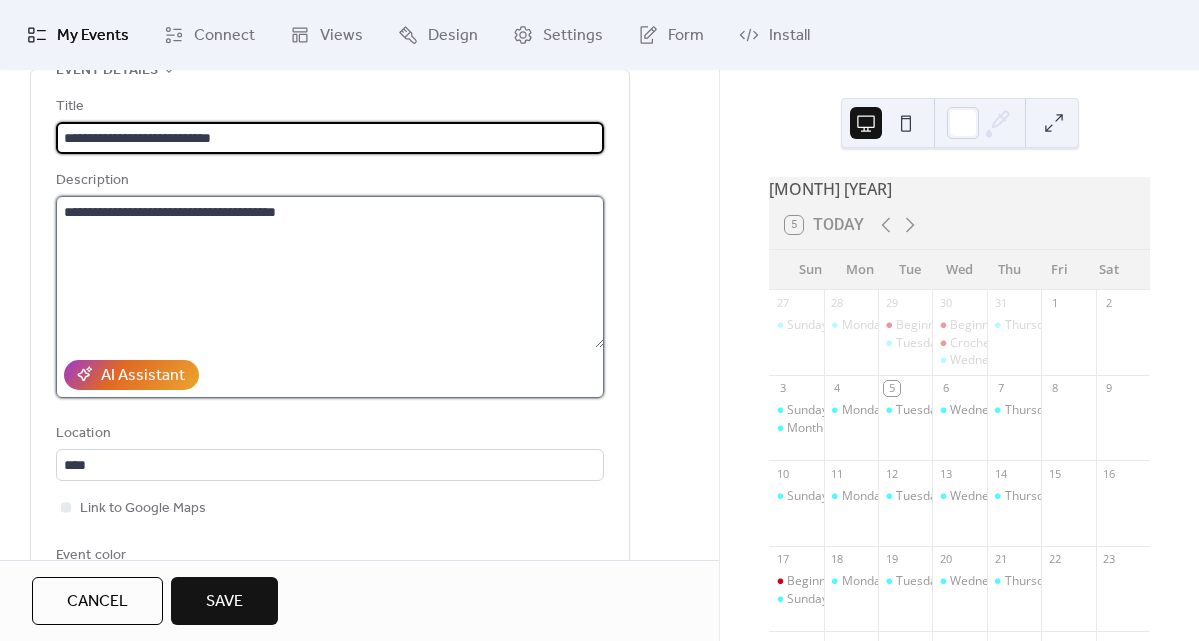 click on "**********" at bounding box center [330, 272] 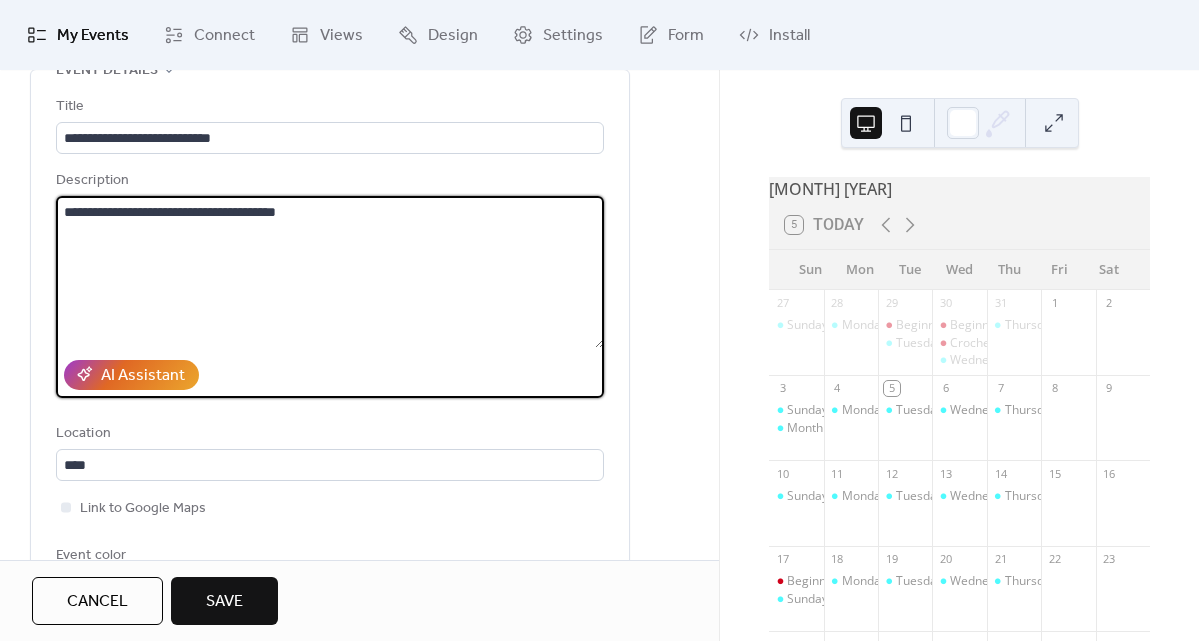 drag, startPoint x: 78, startPoint y: 213, endPoint x: 215, endPoint y: 205, distance: 137.23338 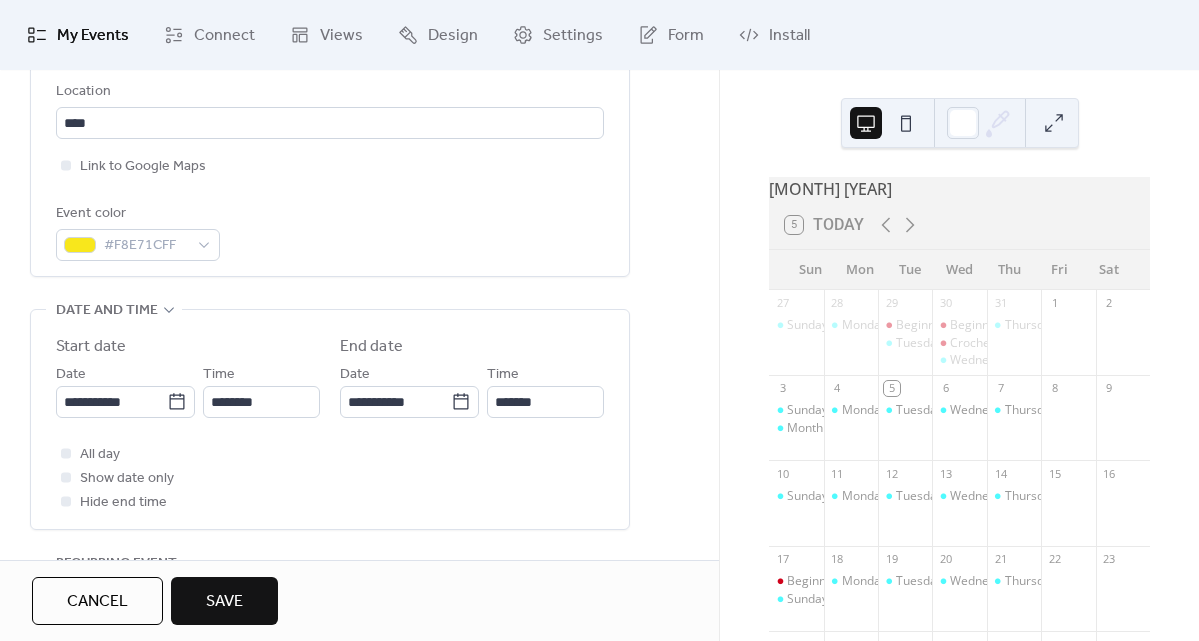 scroll, scrollTop: 465, scrollLeft: 0, axis: vertical 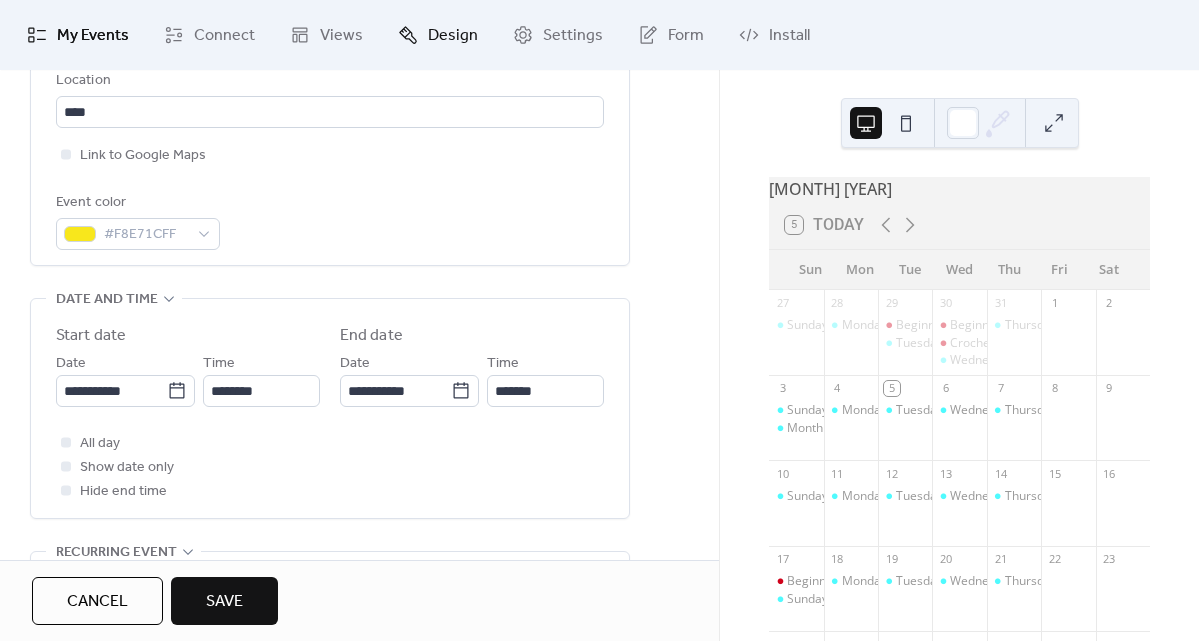 type on "**********" 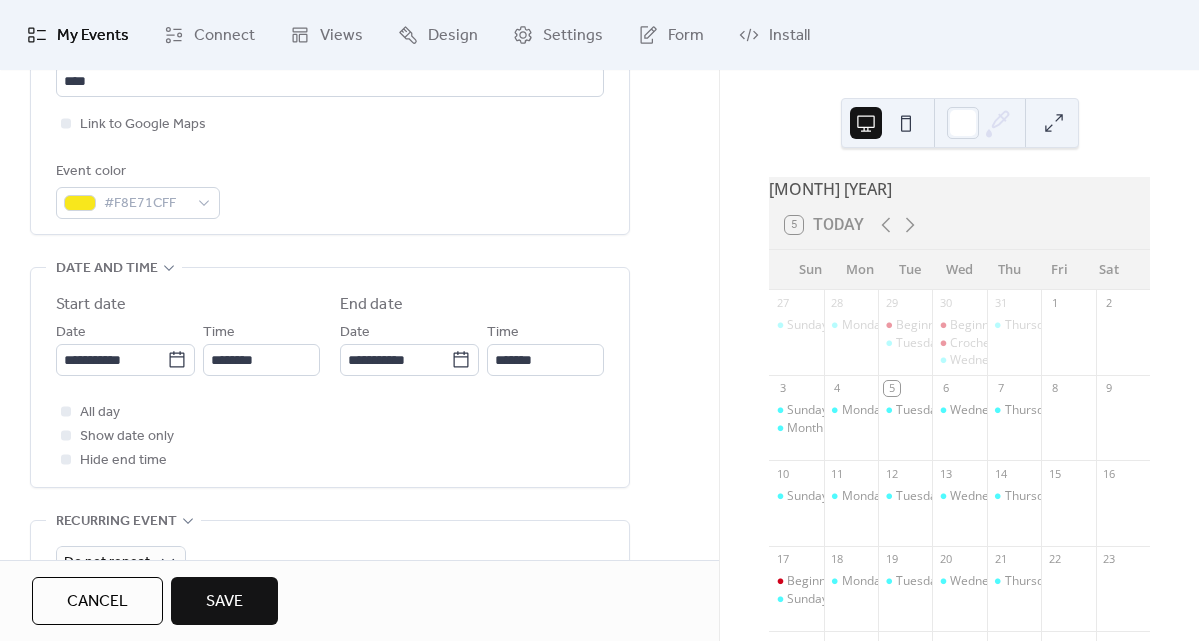 scroll, scrollTop: 527, scrollLeft: 0, axis: vertical 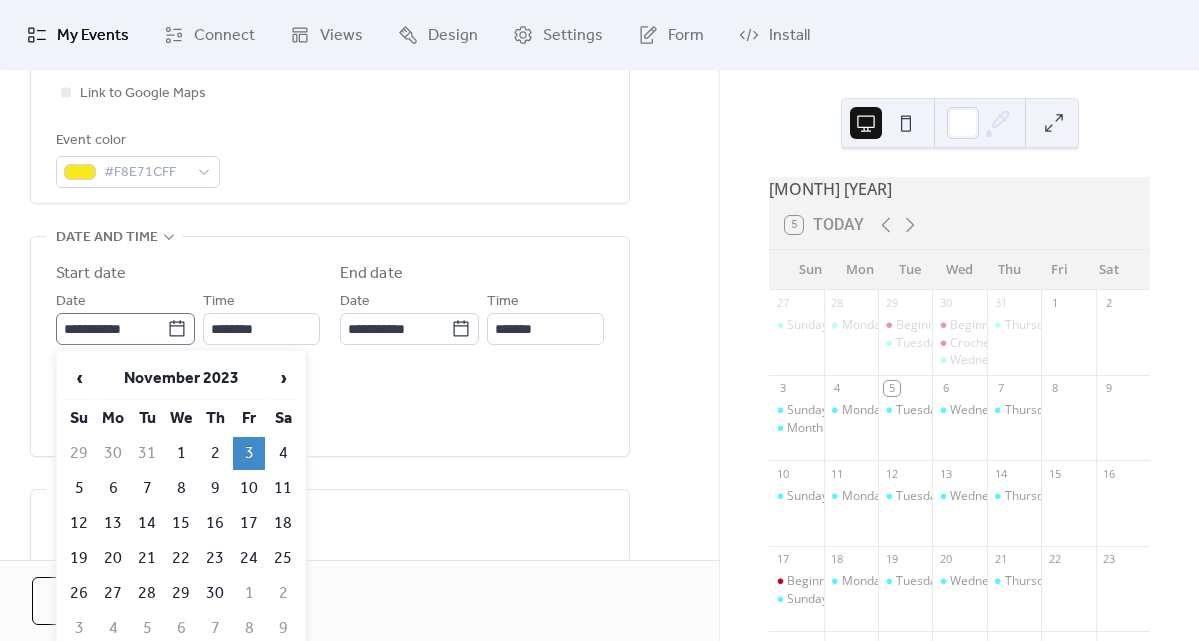 click 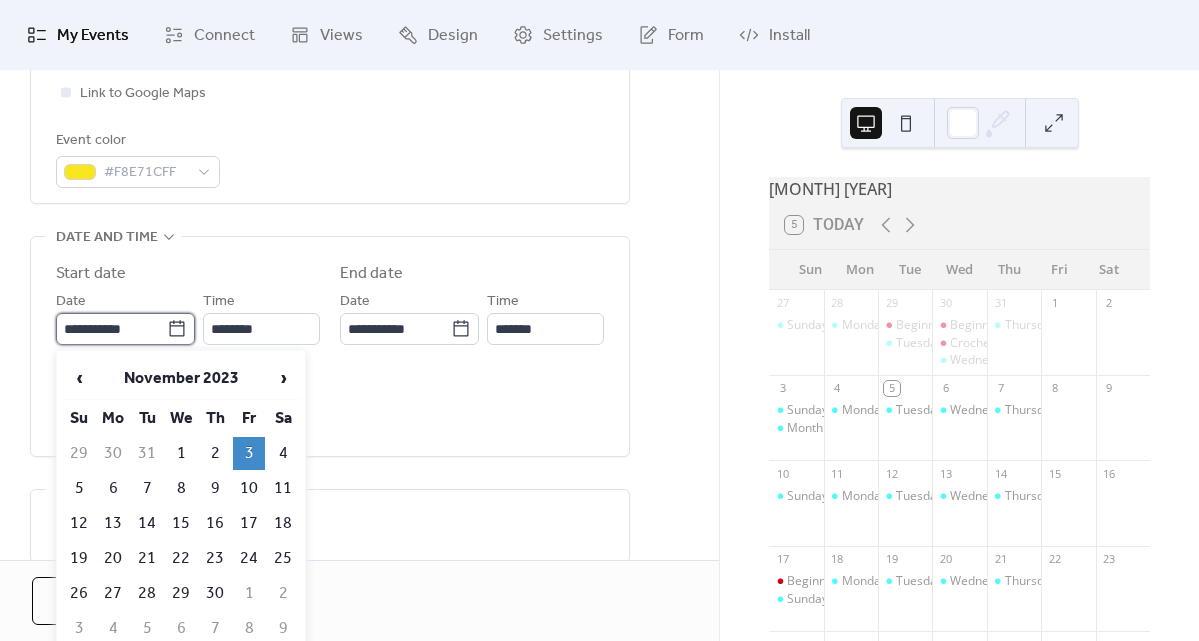 click on "**********" at bounding box center [111, 329] 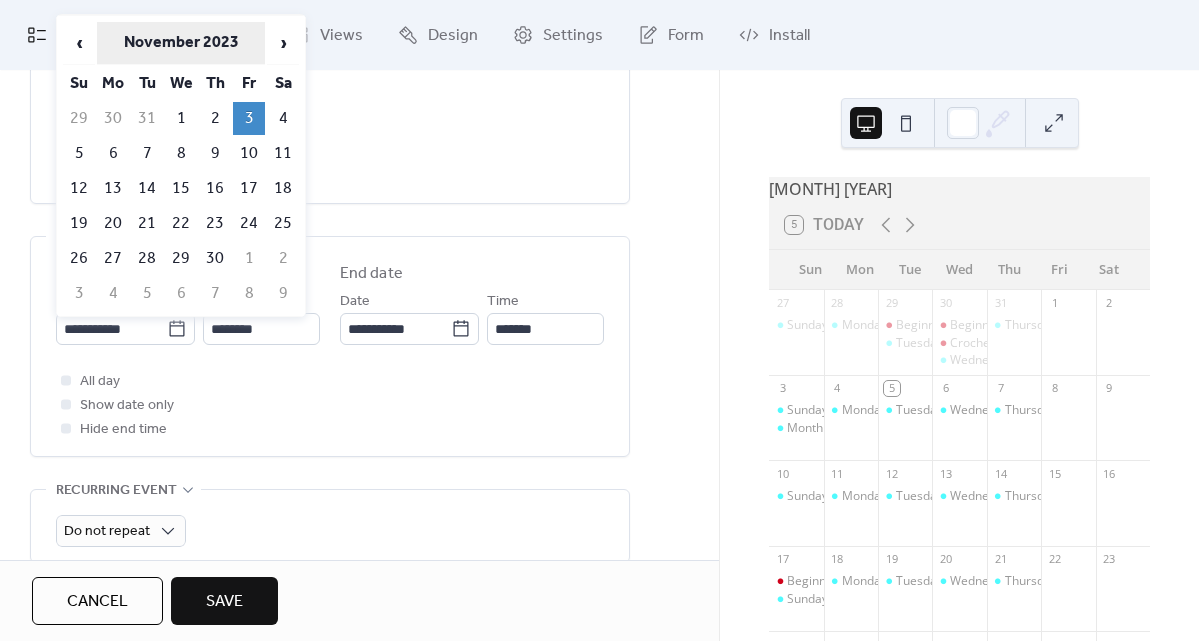 click on "November 2023" at bounding box center (181, 43) 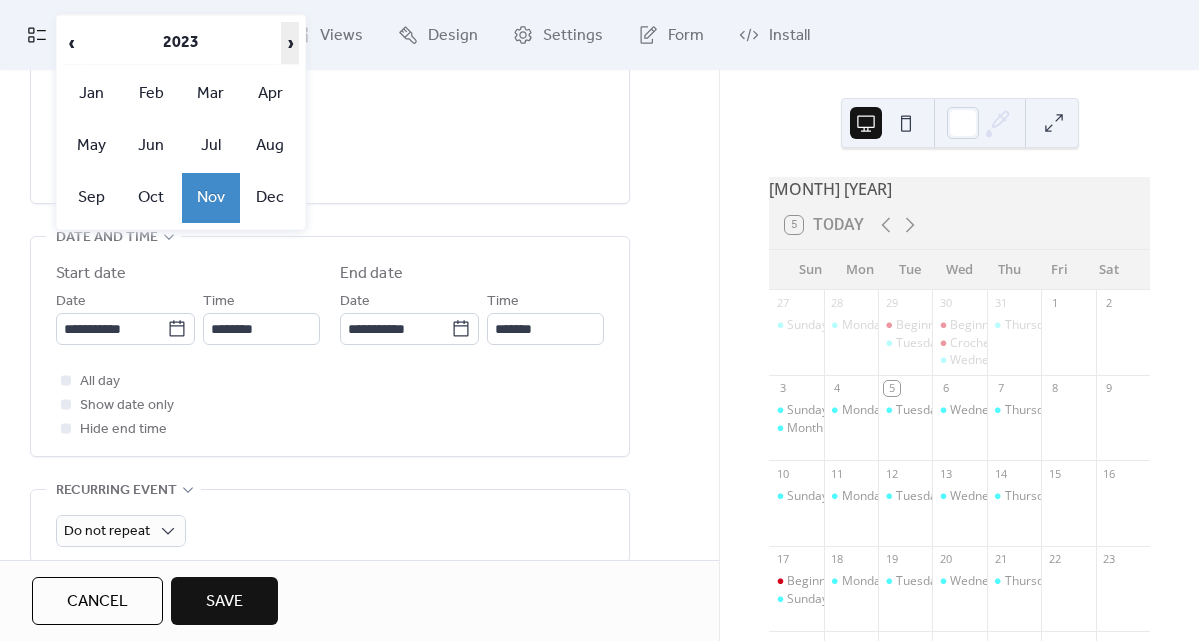 click on "›" at bounding box center (290, 43) 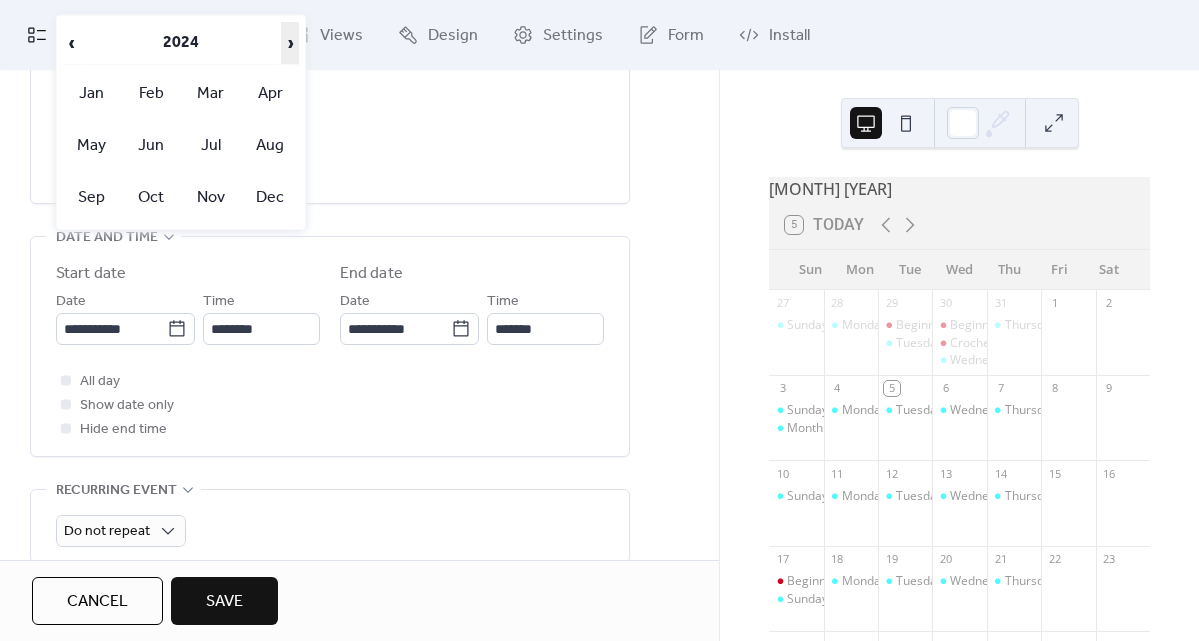 click on "›" at bounding box center (290, 43) 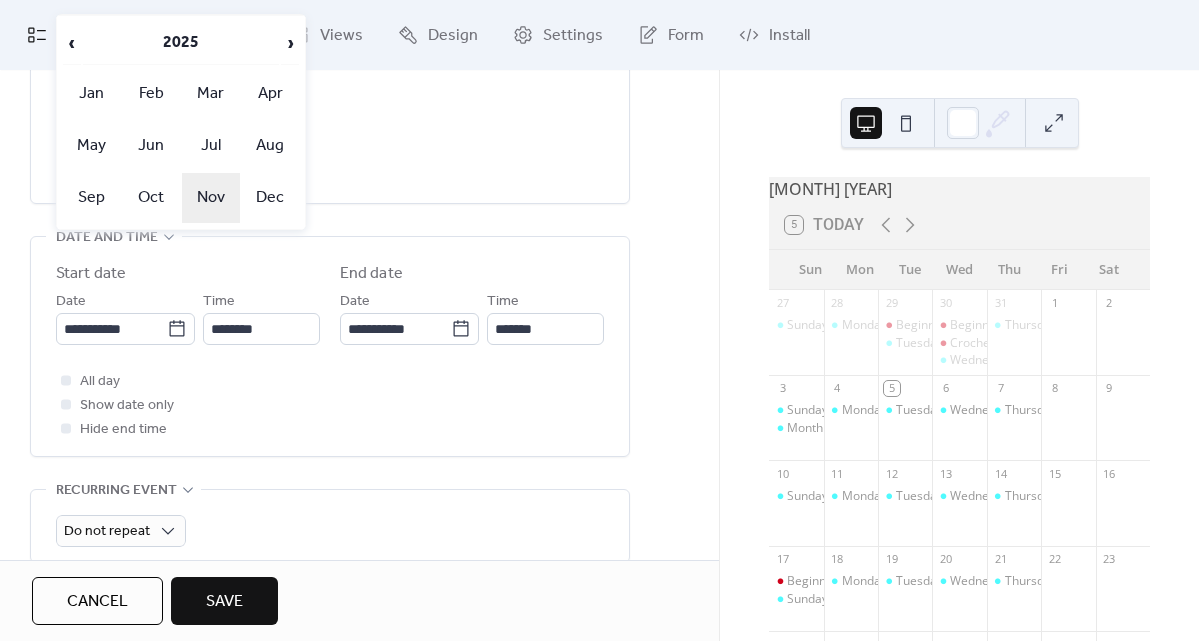 click on "Nov" at bounding box center [211, 198] 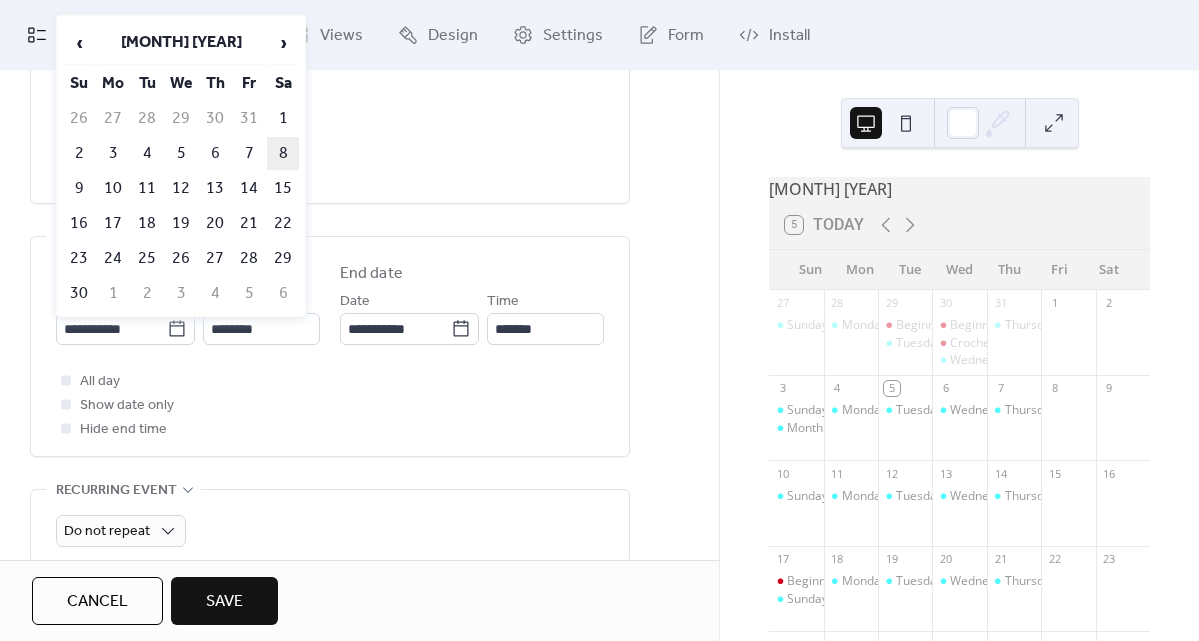 click on "8" at bounding box center [283, 153] 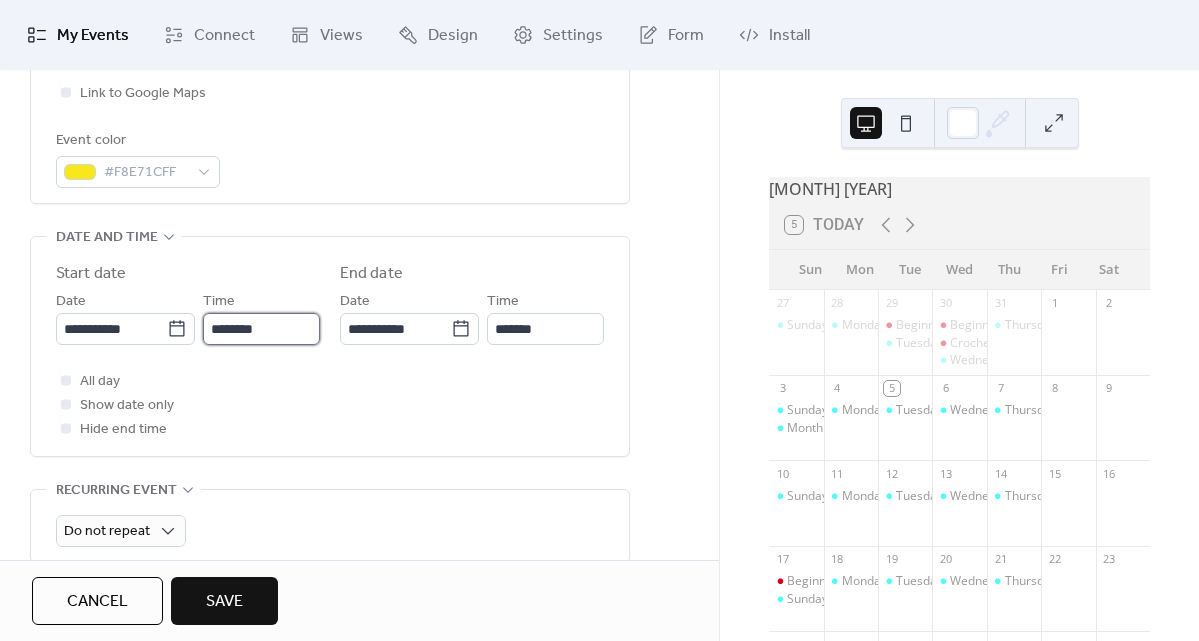 click on "********" at bounding box center (261, 329) 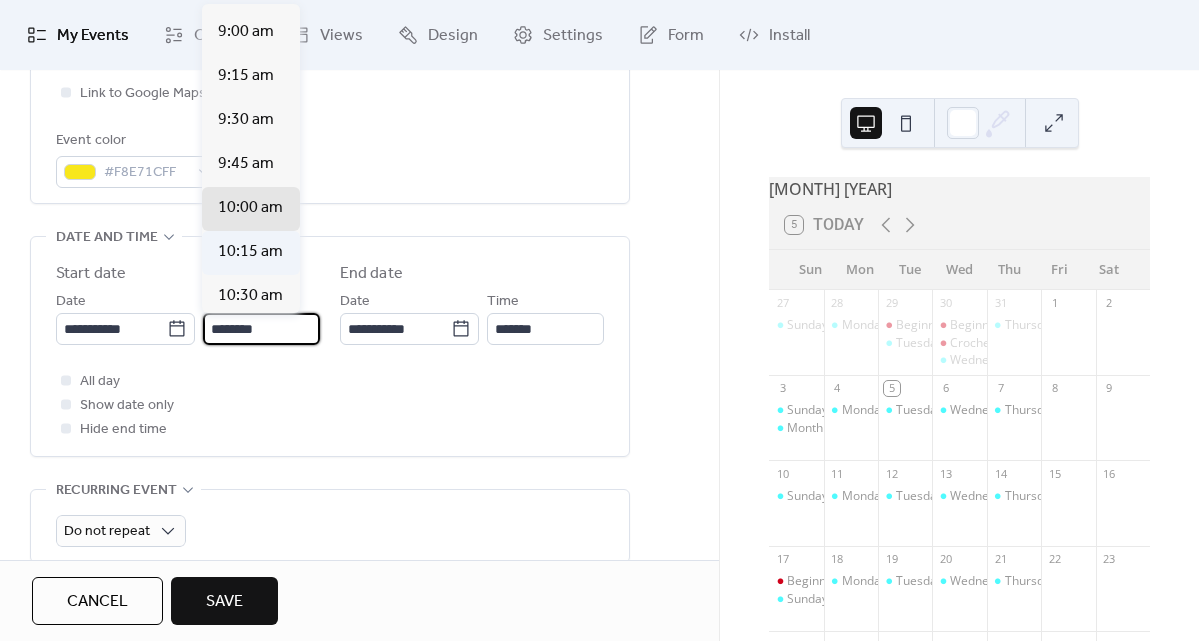 scroll, scrollTop: 1540, scrollLeft: 0, axis: vertical 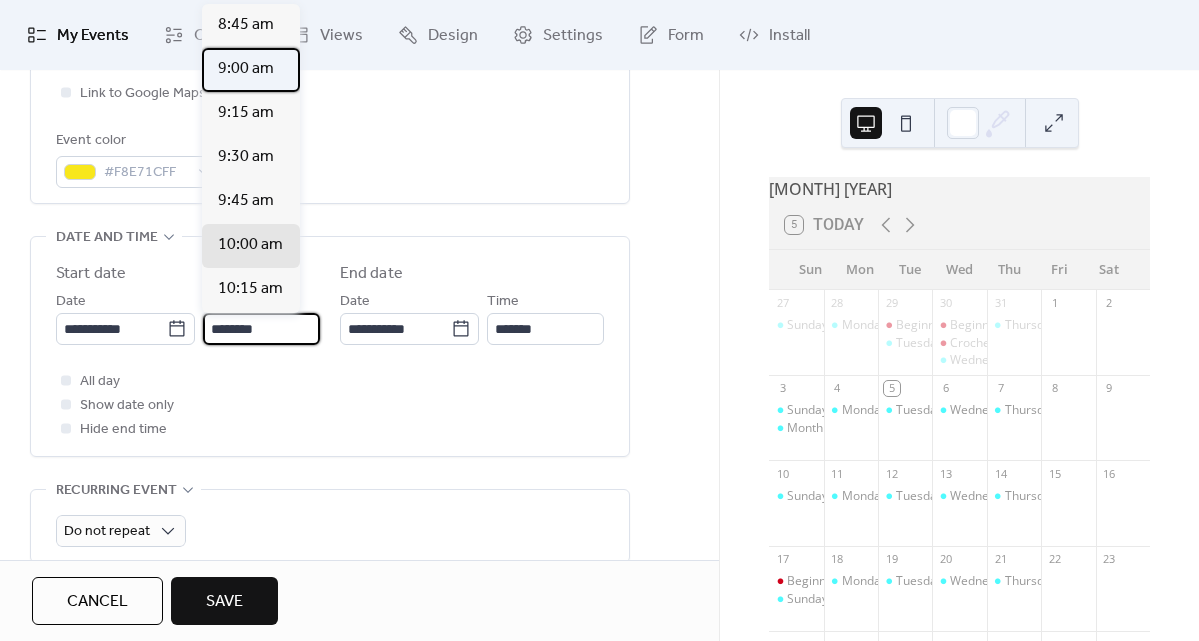 click on "9:00 am" at bounding box center [246, 69] 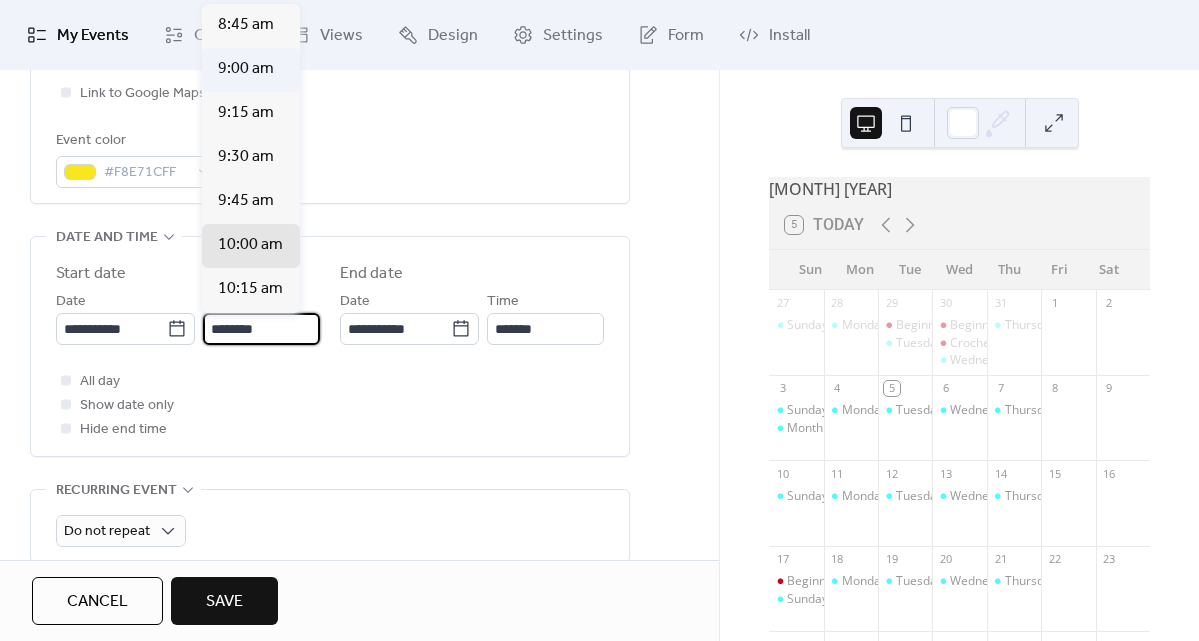type on "*******" 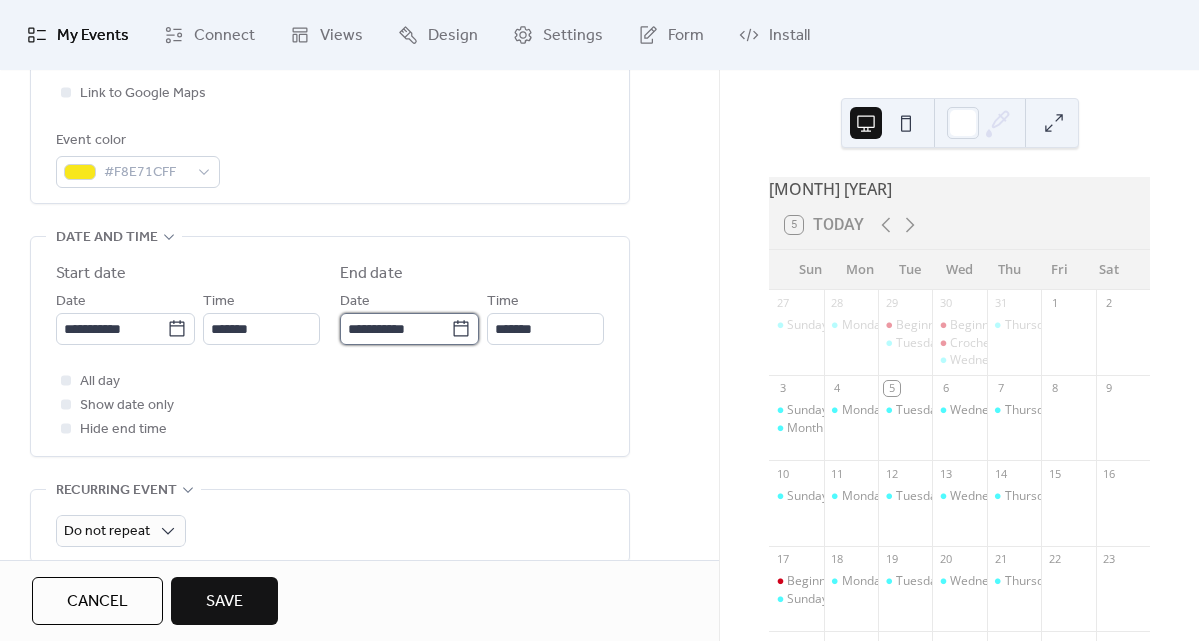 click on "**********" at bounding box center (395, 329) 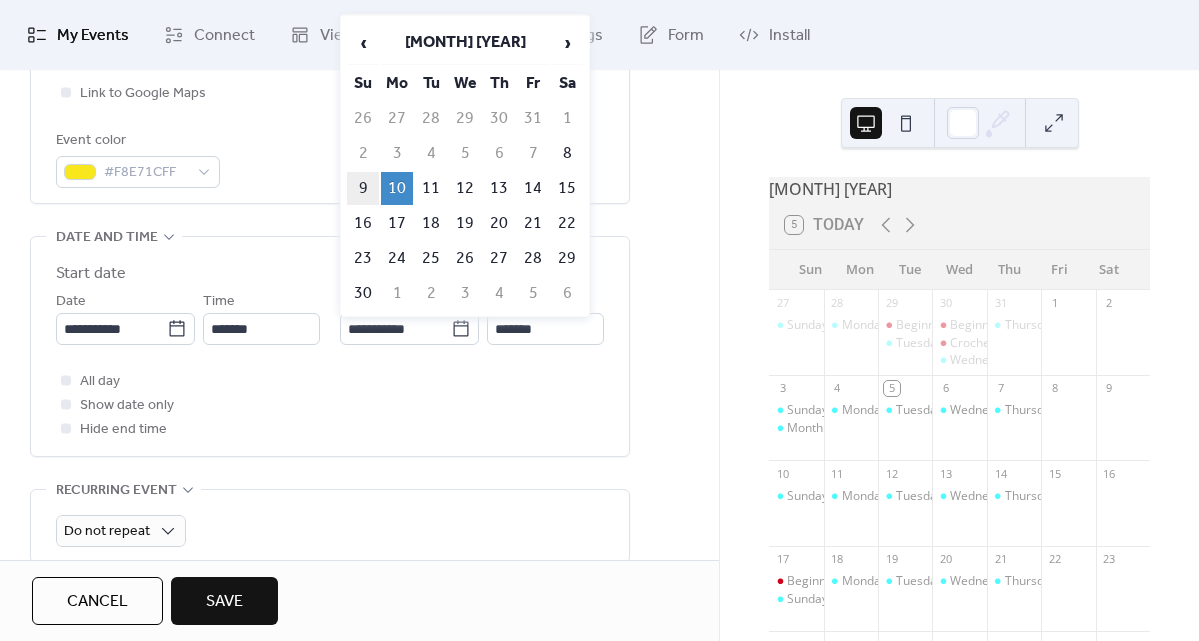 click on "9" at bounding box center (363, 188) 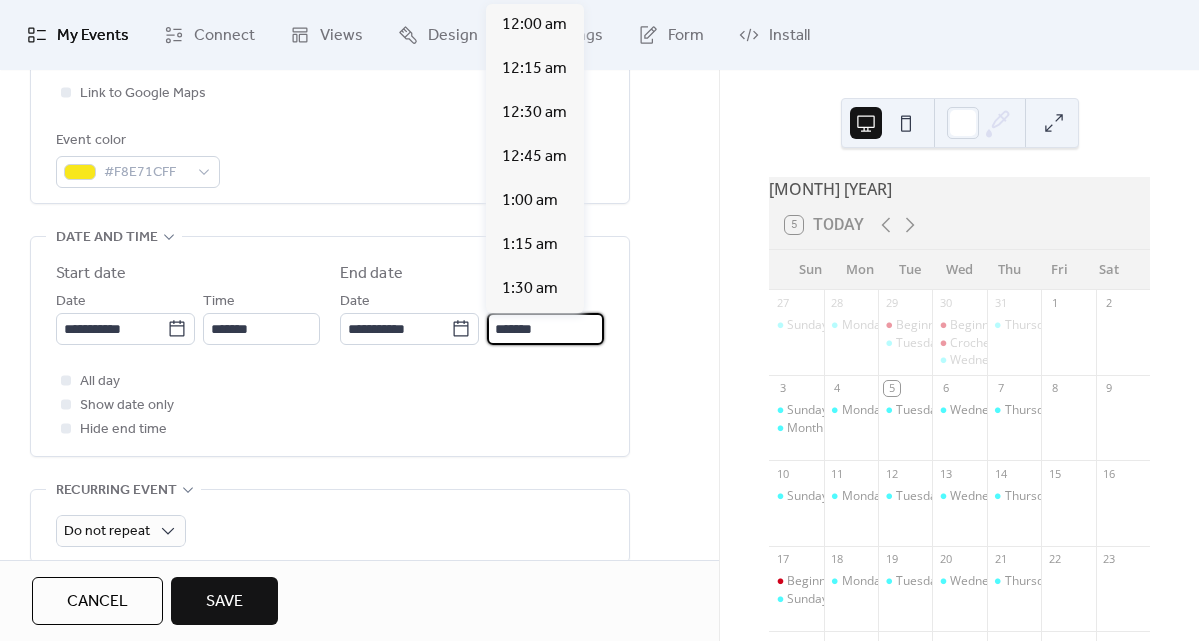 click on "*******" at bounding box center (545, 329) 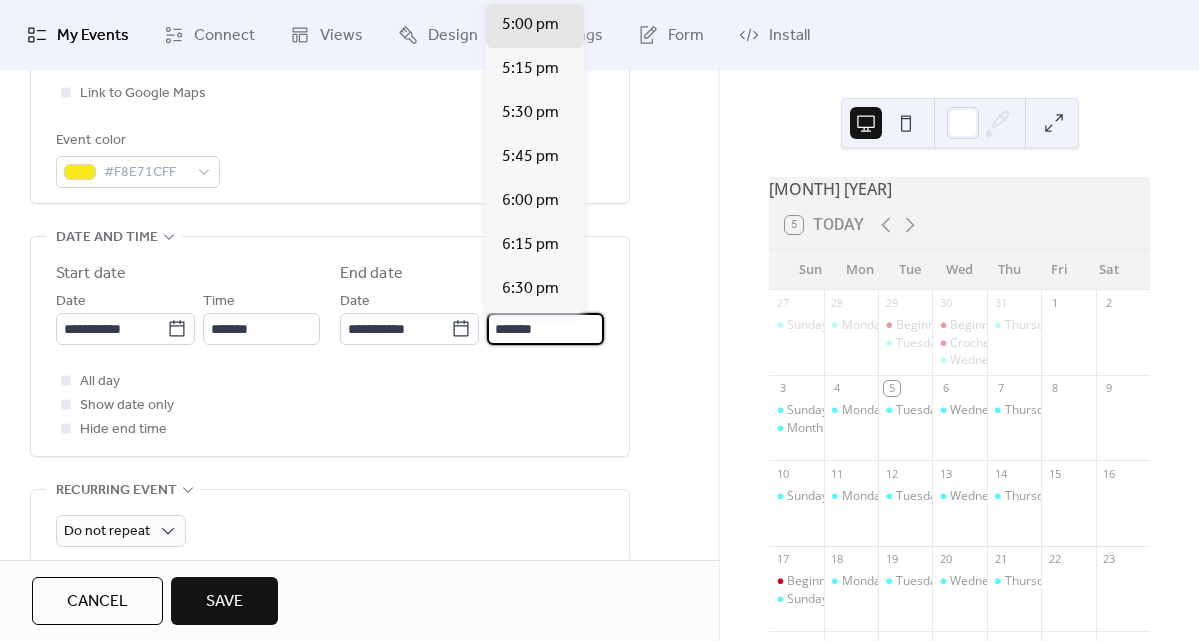 click on "*******" at bounding box center [545, 329] 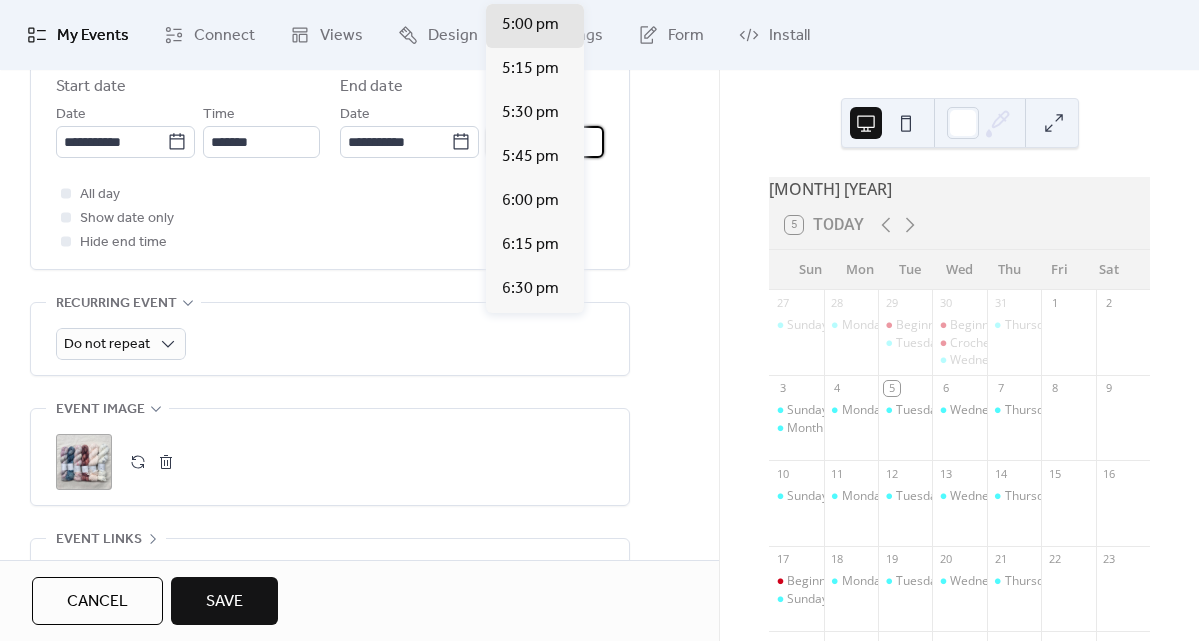 scroll, scrollTop: 772, scrollLeft: 0, axis: vertical 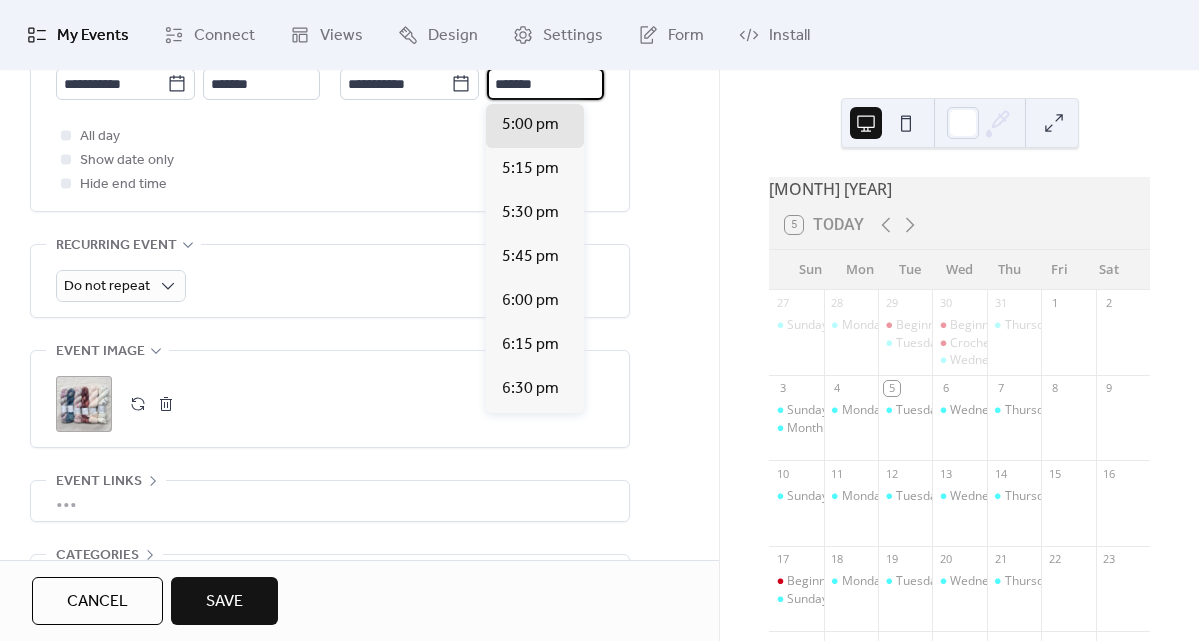click at bounding box center [166, 404] 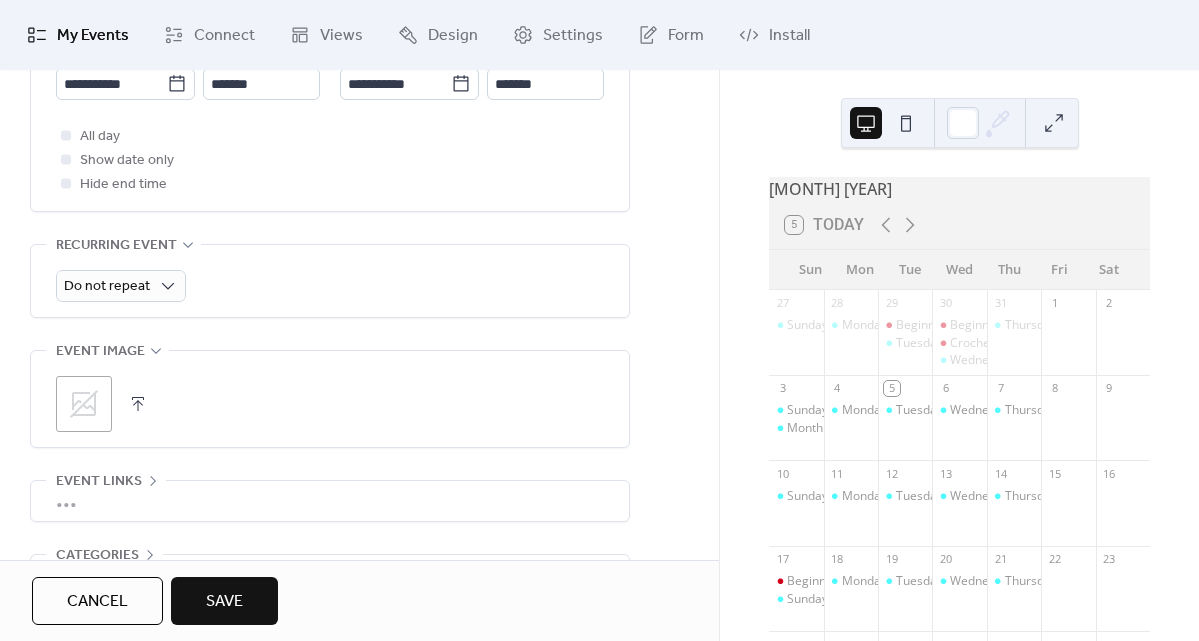 click at bounding box center (138, 404) 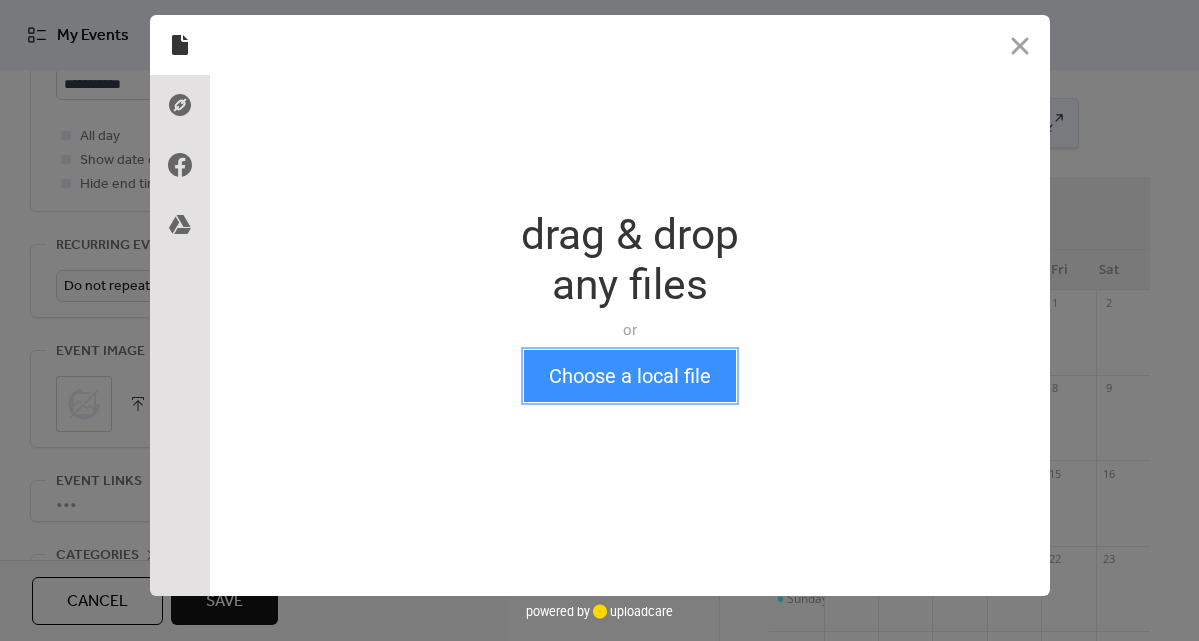 click on "Choose a local file" at bounding box center (630, 376) 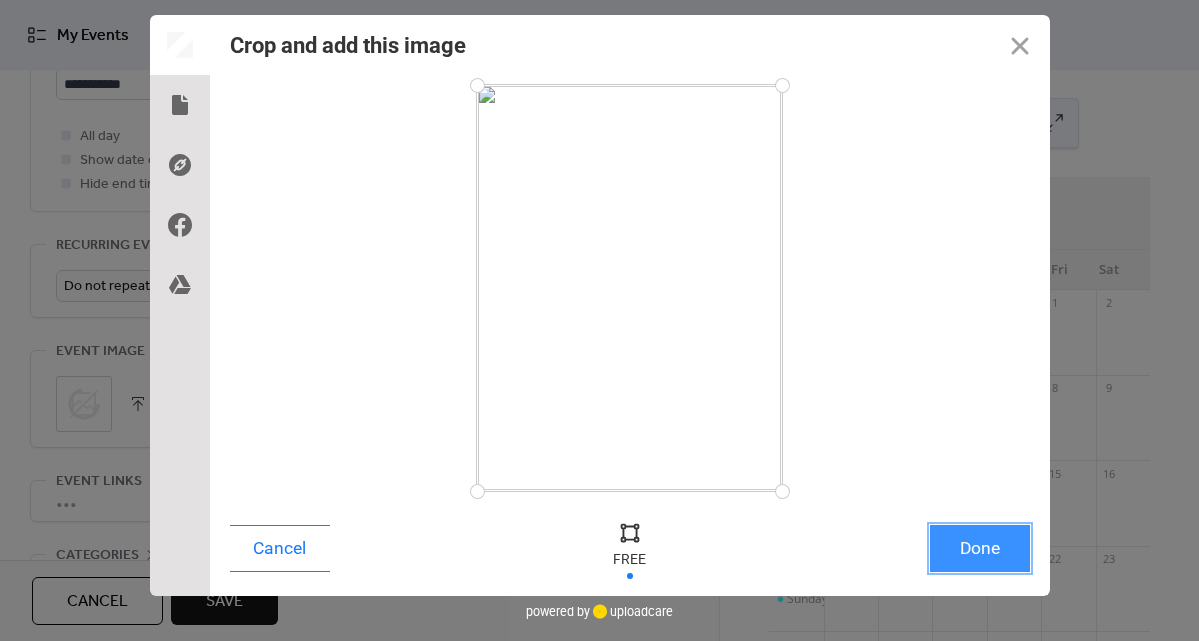 click on "Done" at bounding box center (980, 548) 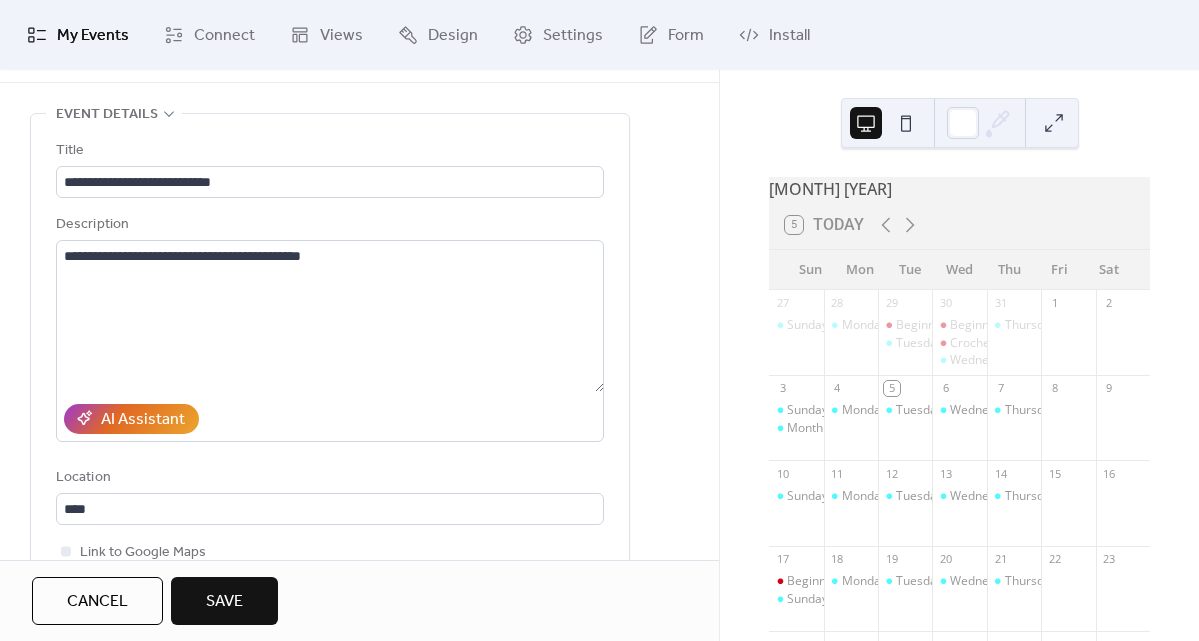 scroll, scrollTop: 62, scrollLeft: 0, axis: vertical 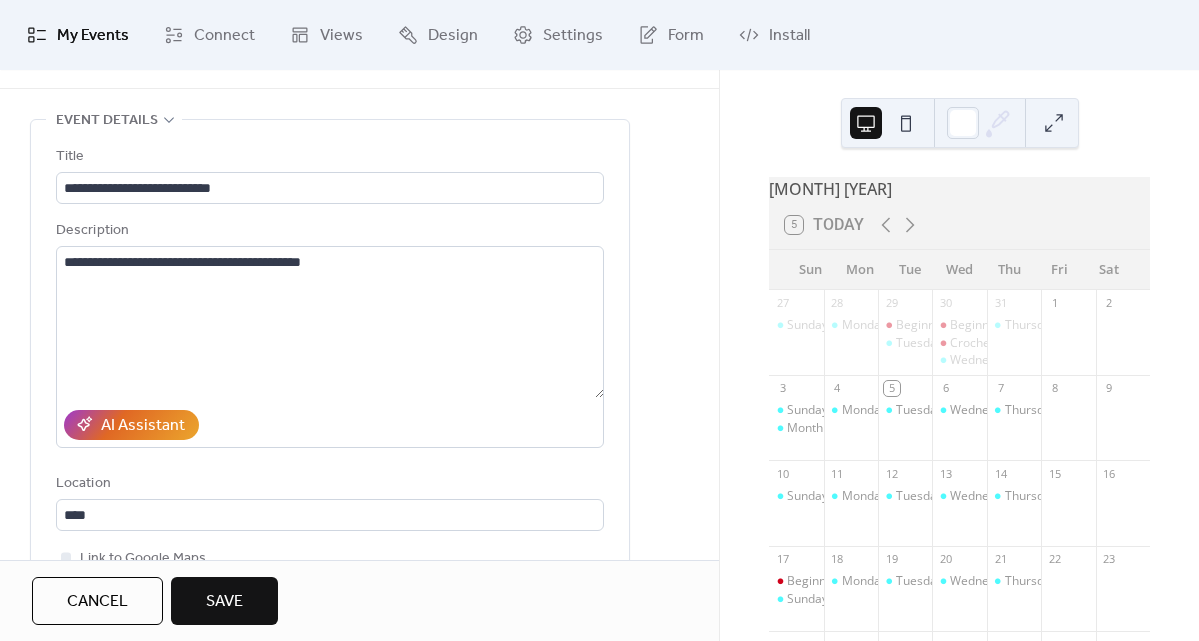 click on "Save" at bounding box center [224, 602] 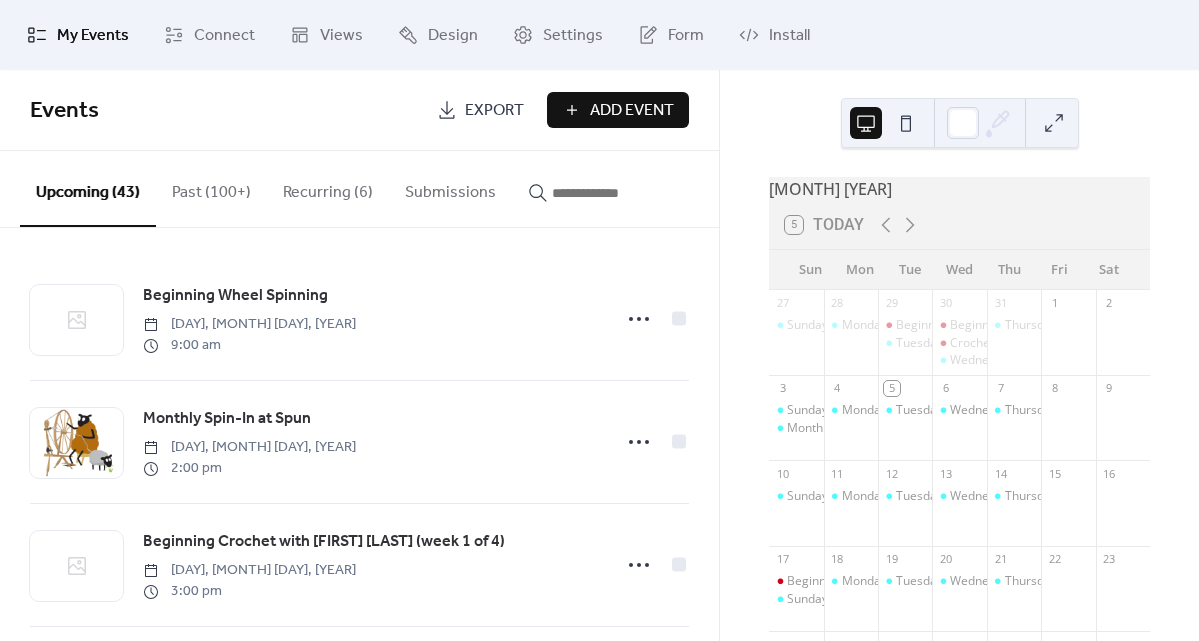 click 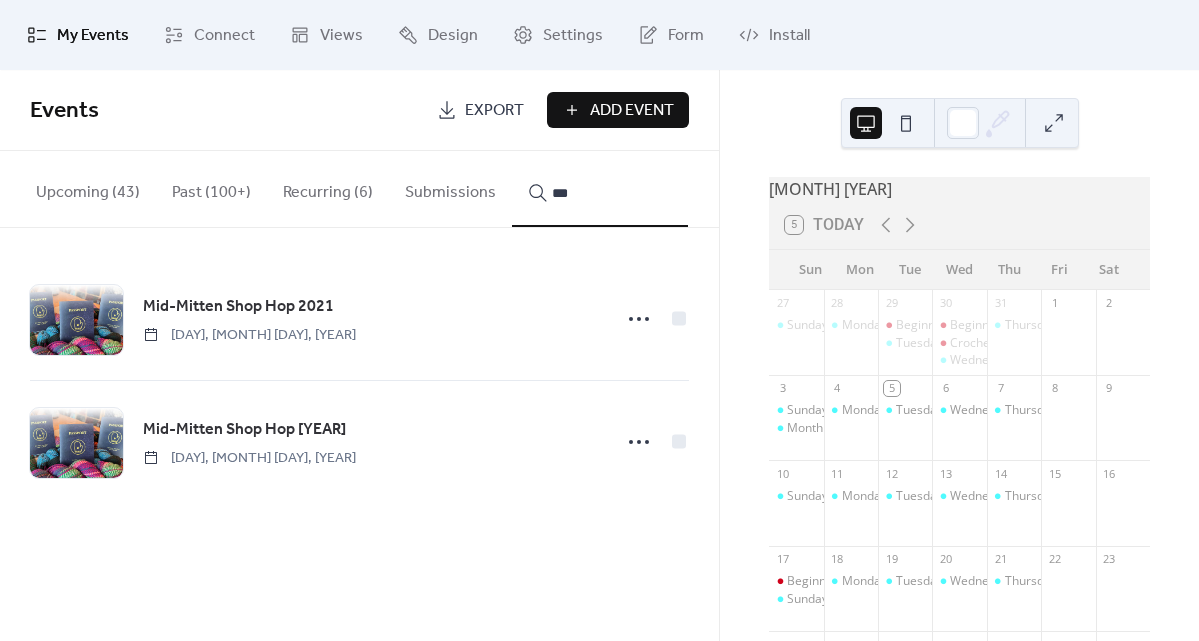 type on "***" 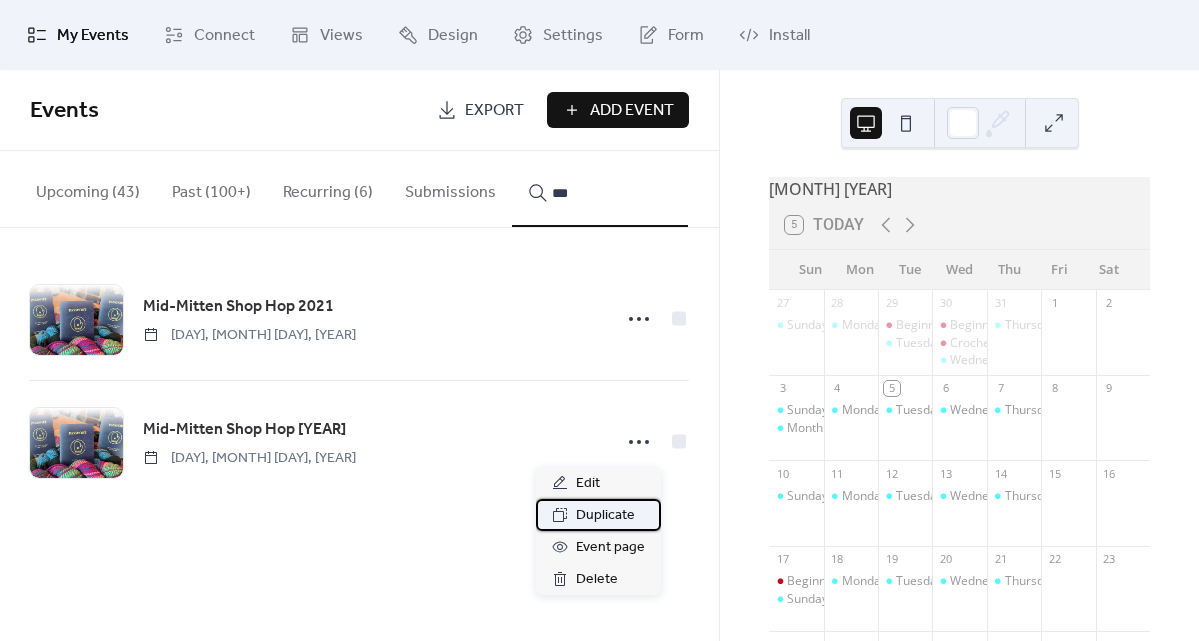 click on "Duplicate" at bounding box center [605, 516] 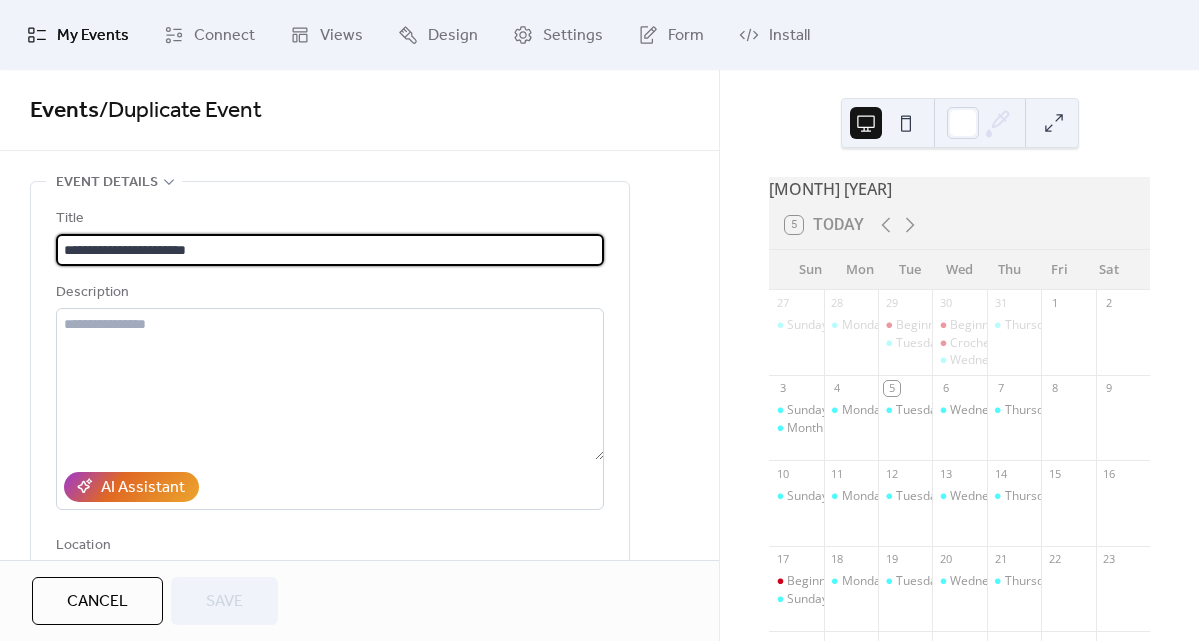 click on "**********" at bounding box center [330, 250] 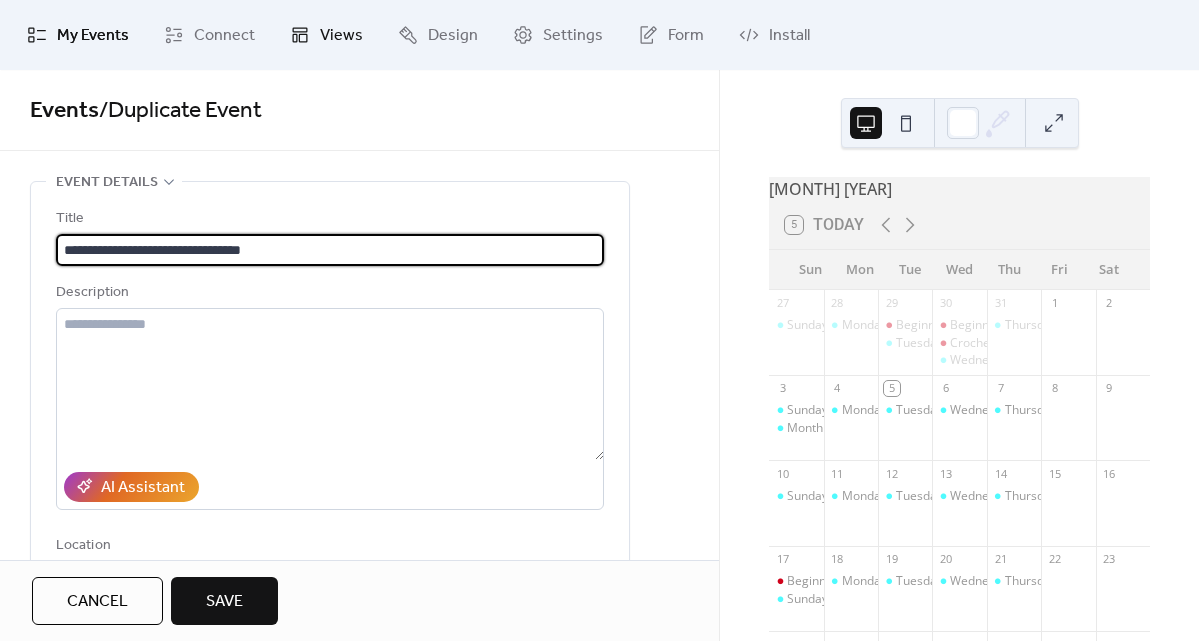 type on "**********" 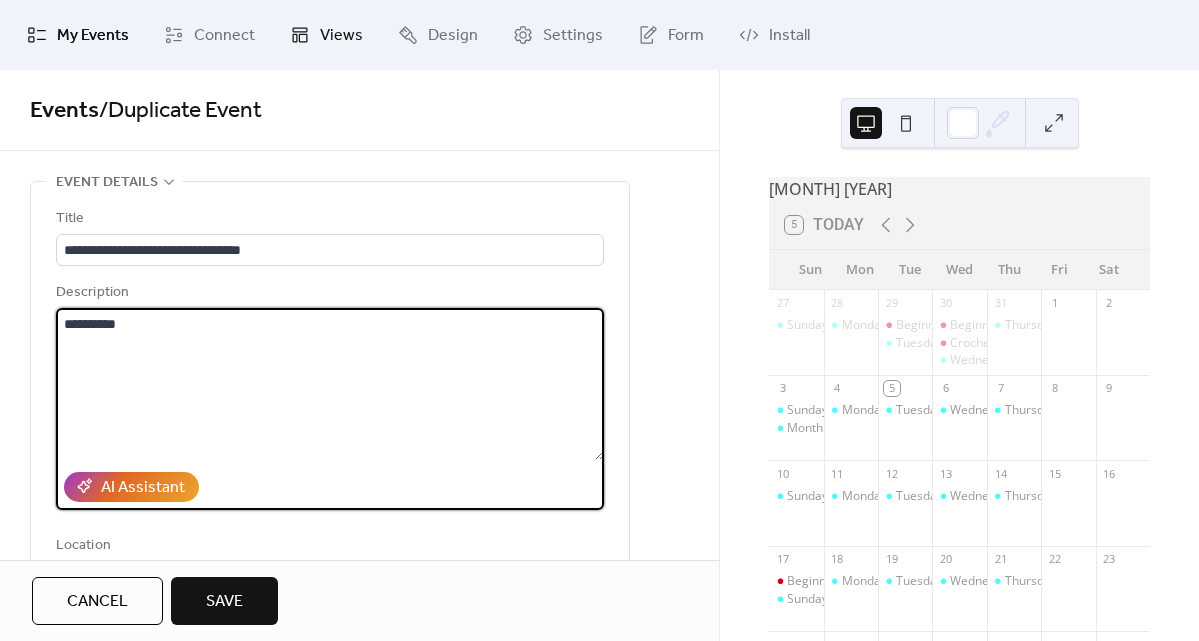 type on "*****" 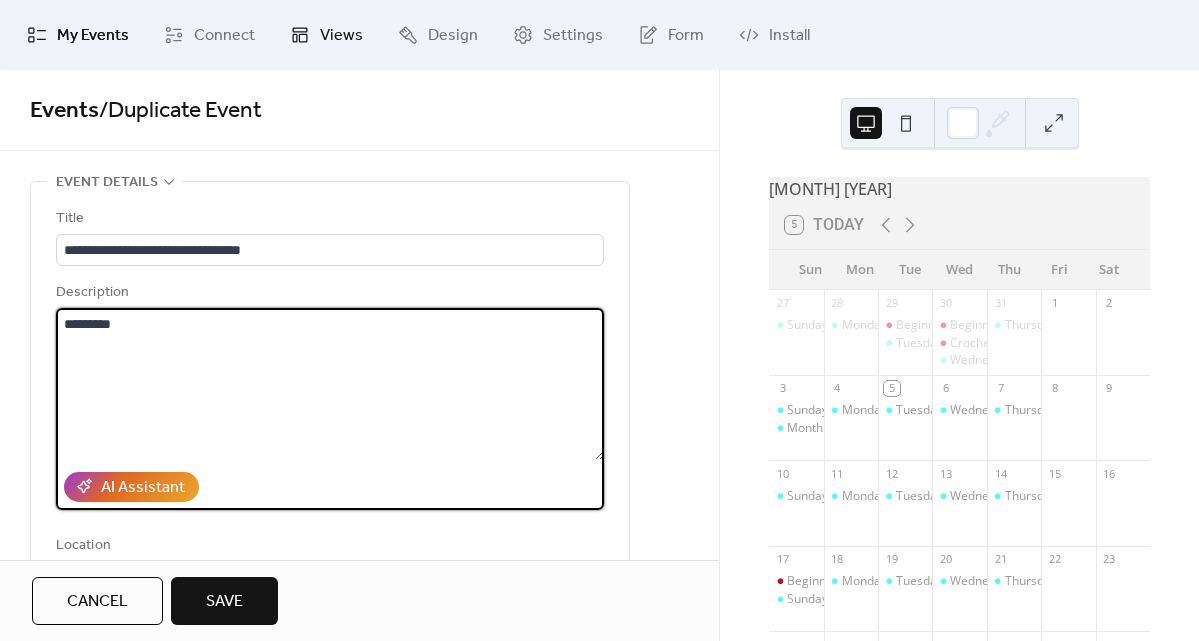 type on "***" 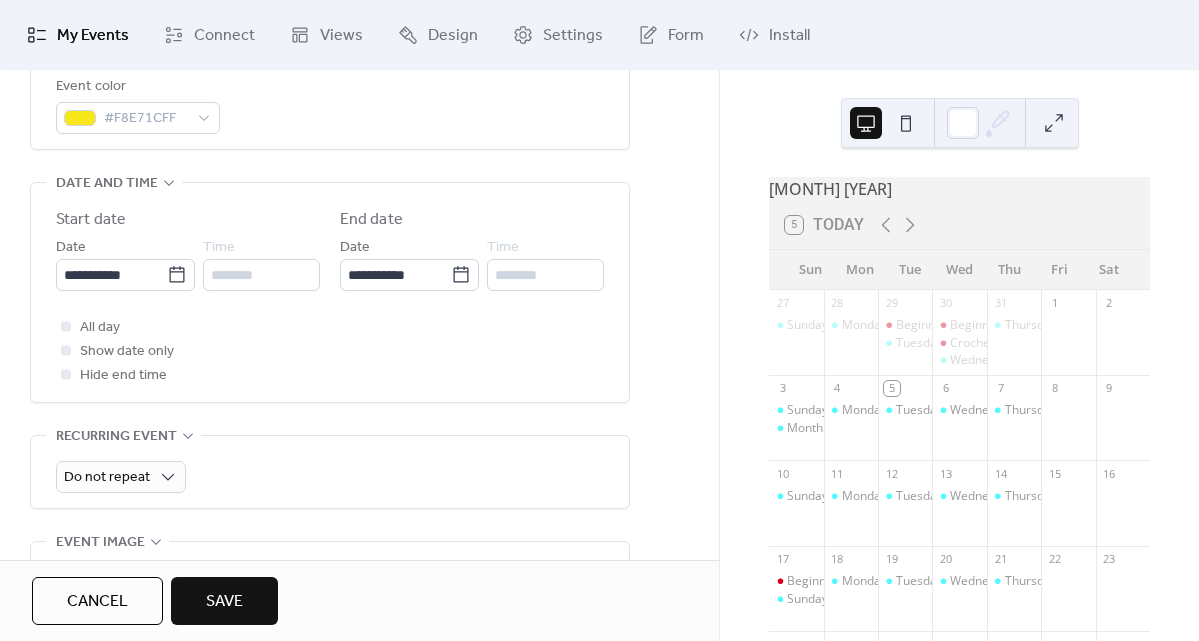 scroll, scrollTop: 605, scrollLeft: 0, axis: vertical 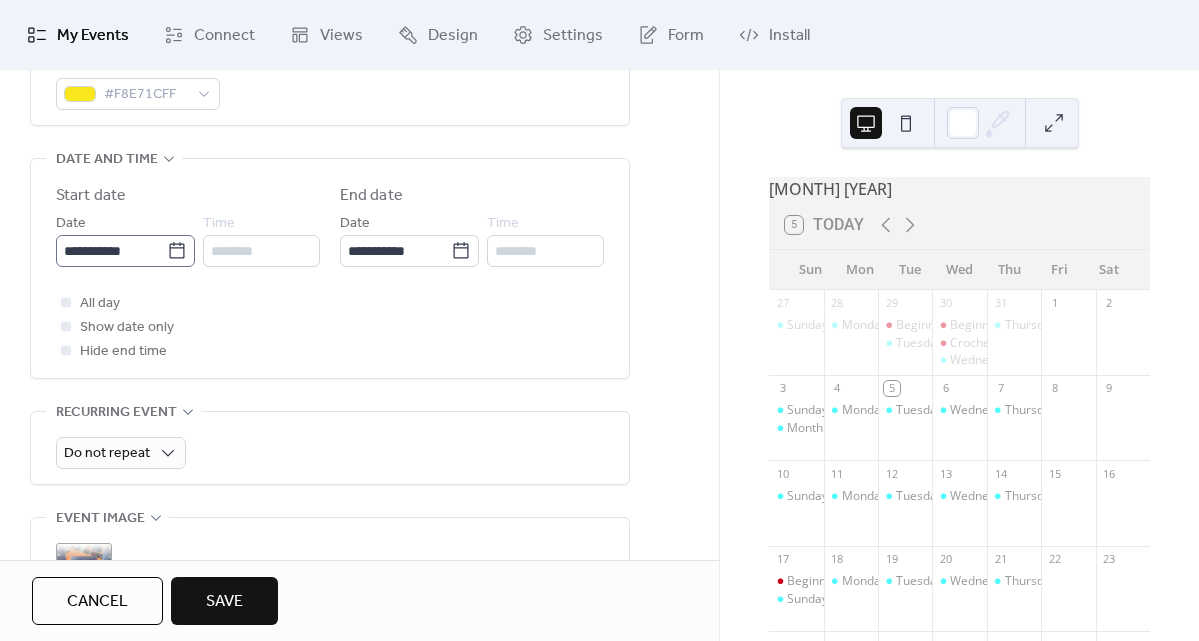 type on "**********" 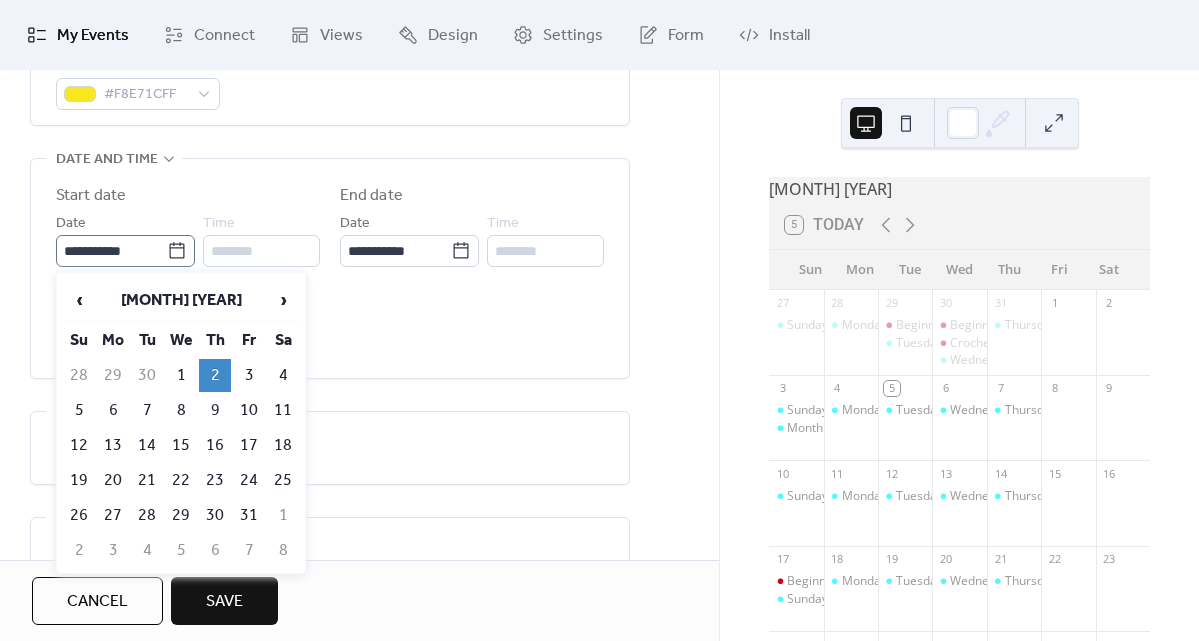 click 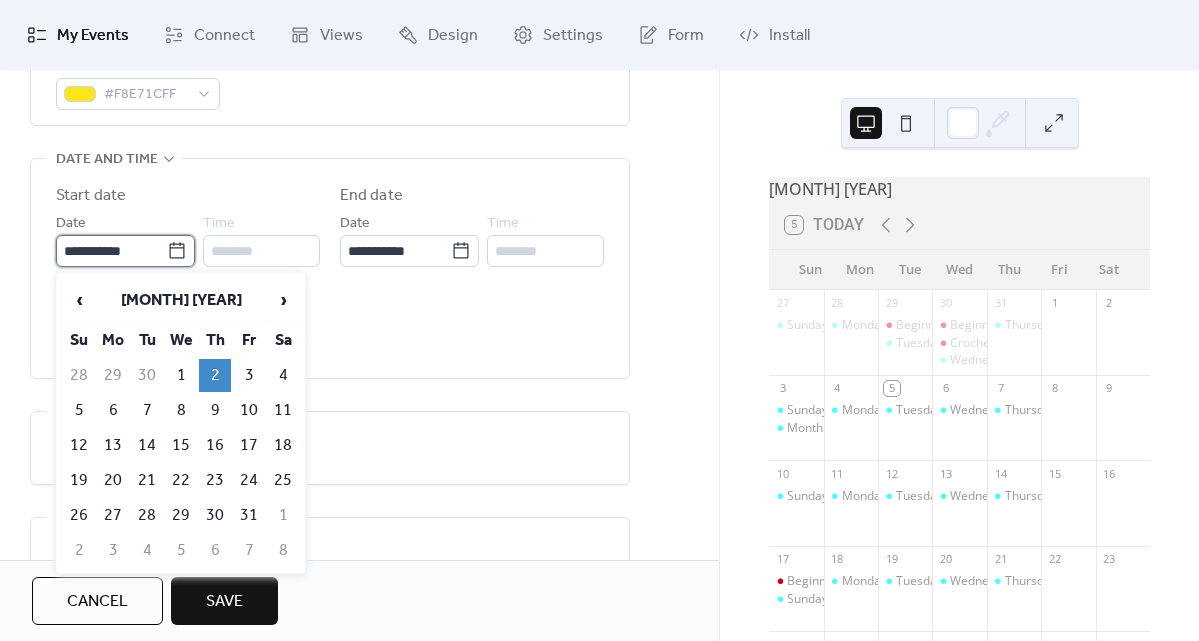 click on "**********" at bounding box center [111, 251] 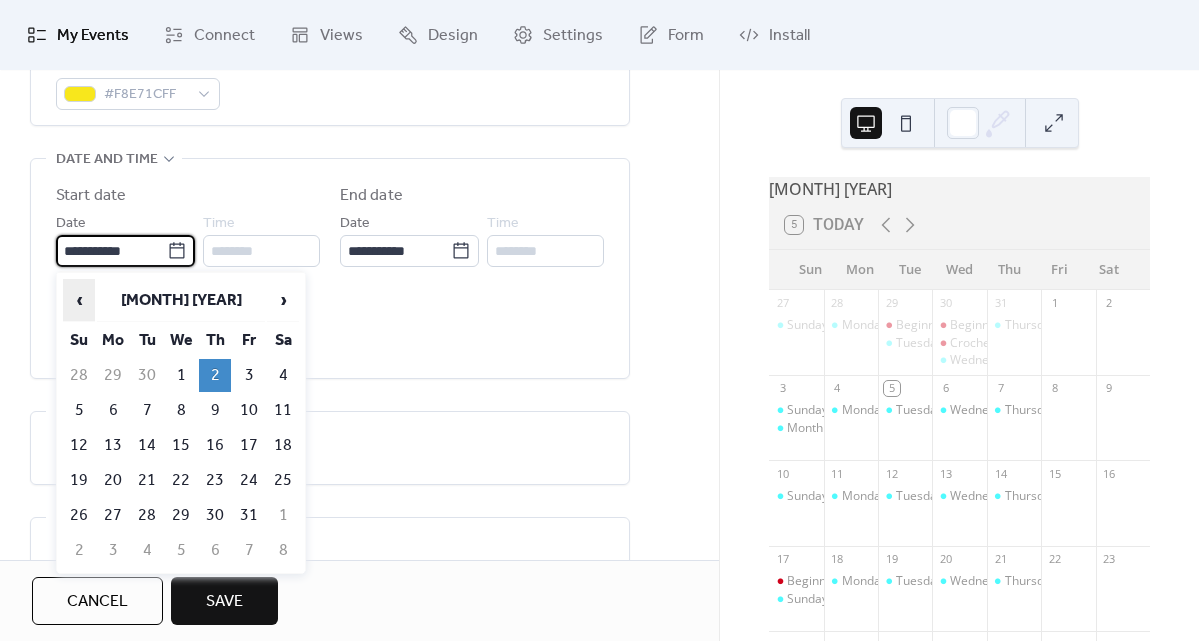 click on "‹" at bounding box center (79, 300) 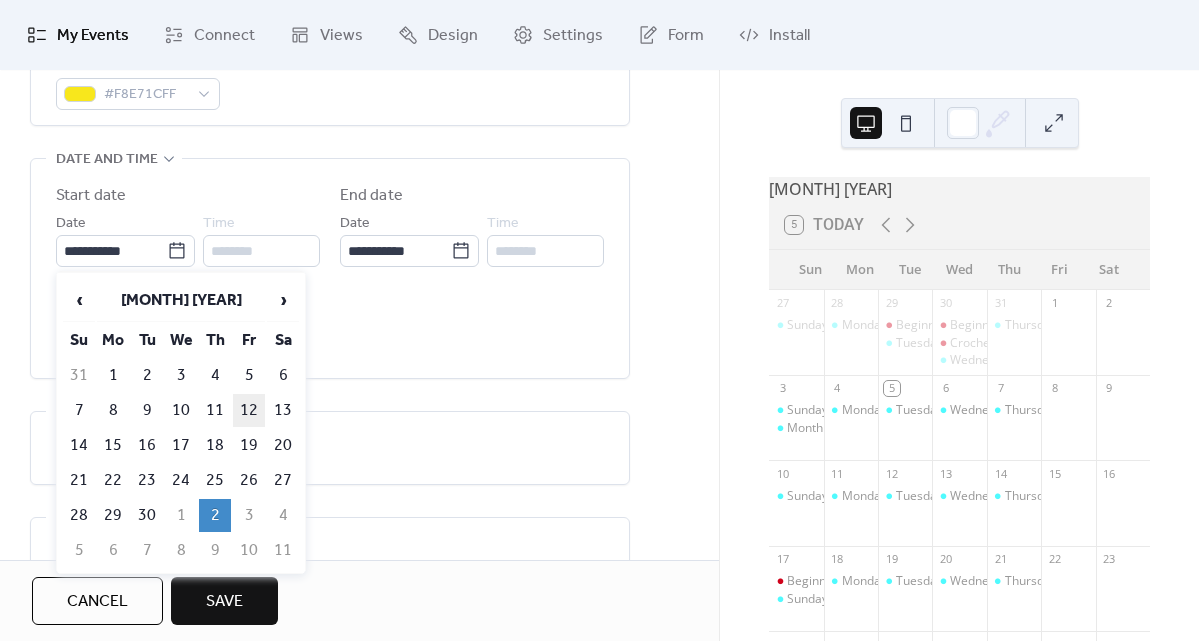 click on "12" at bounding box center (249, 410) 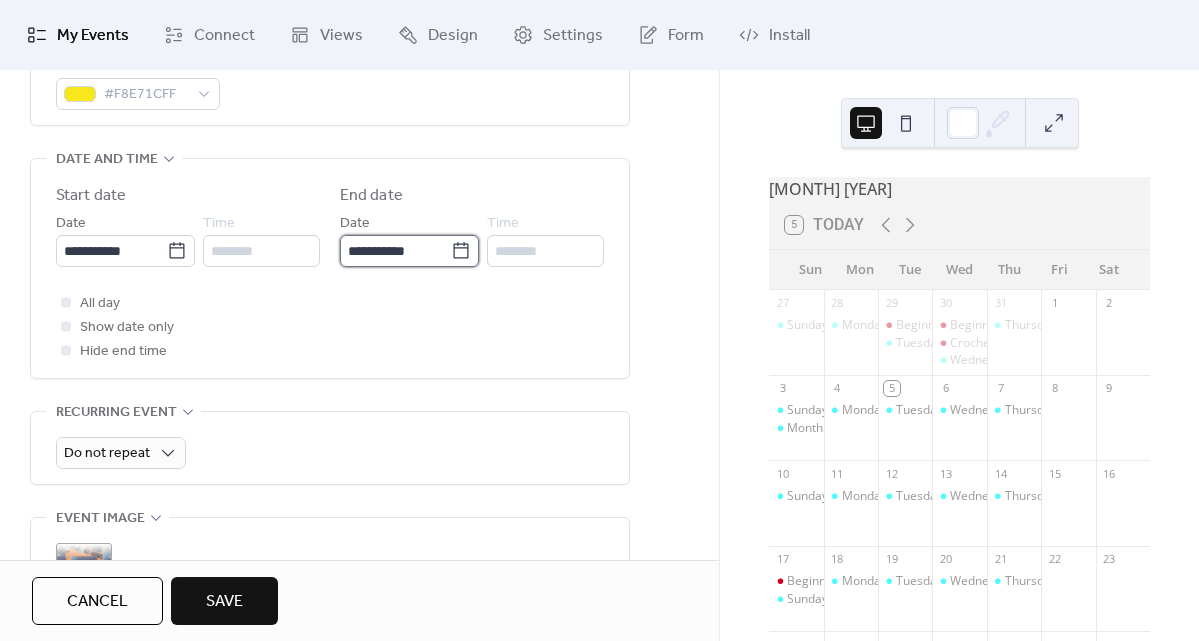 click on "**********" at bounding box center (395, 251) 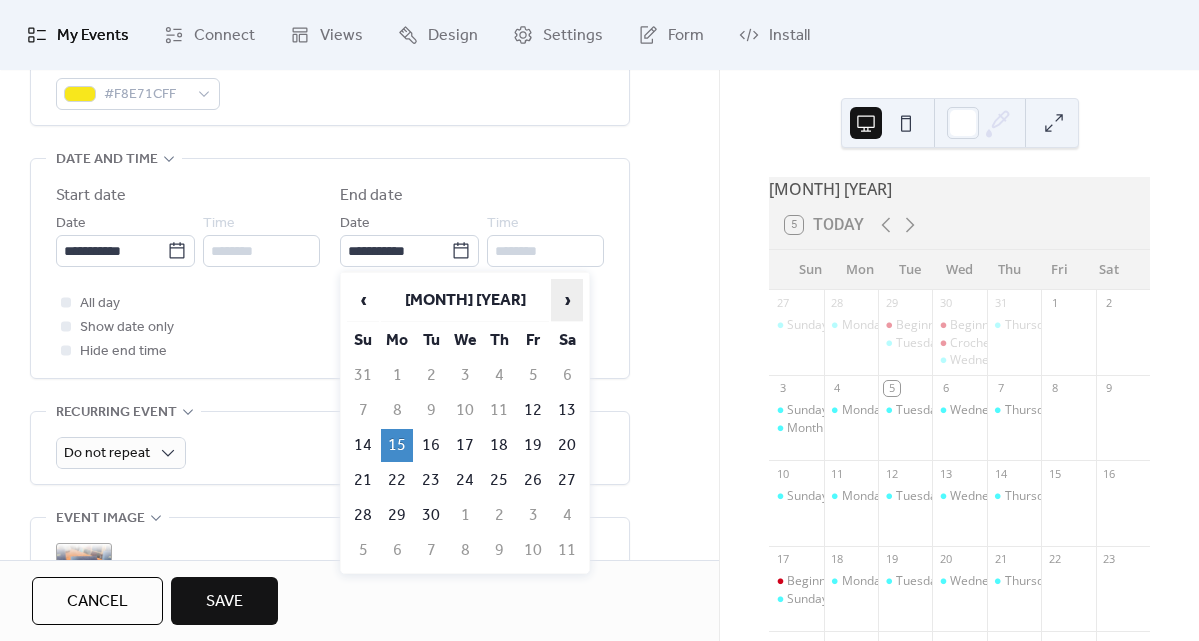 click on "›" at bounding box center (567, 300) 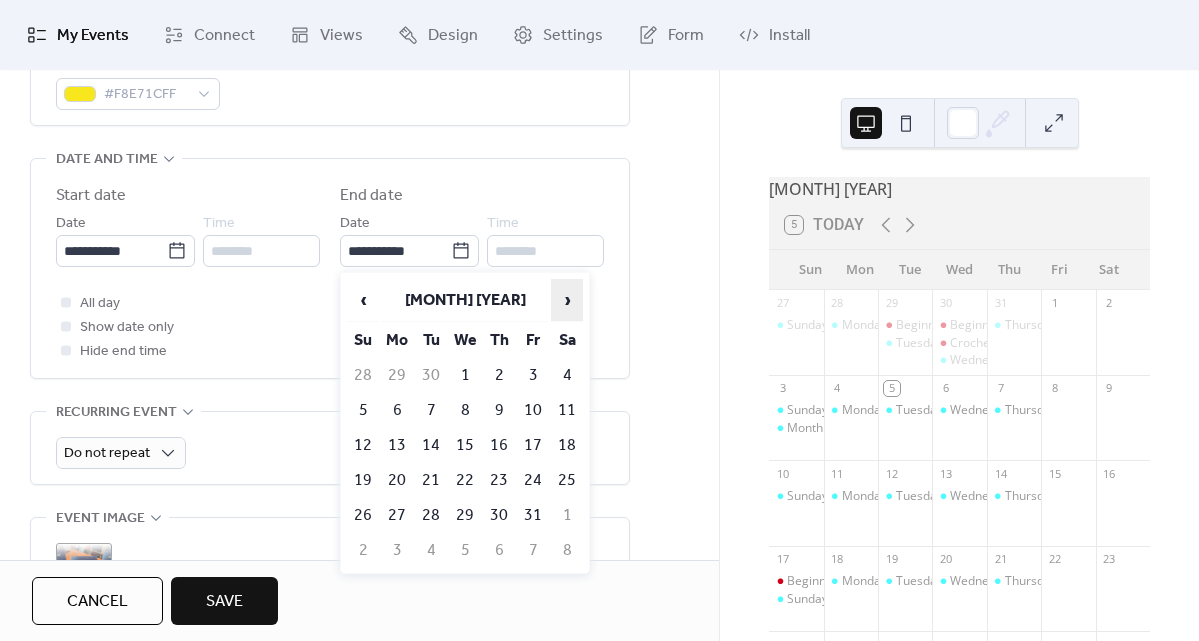 click on "›" at bounding box center (567, 300) 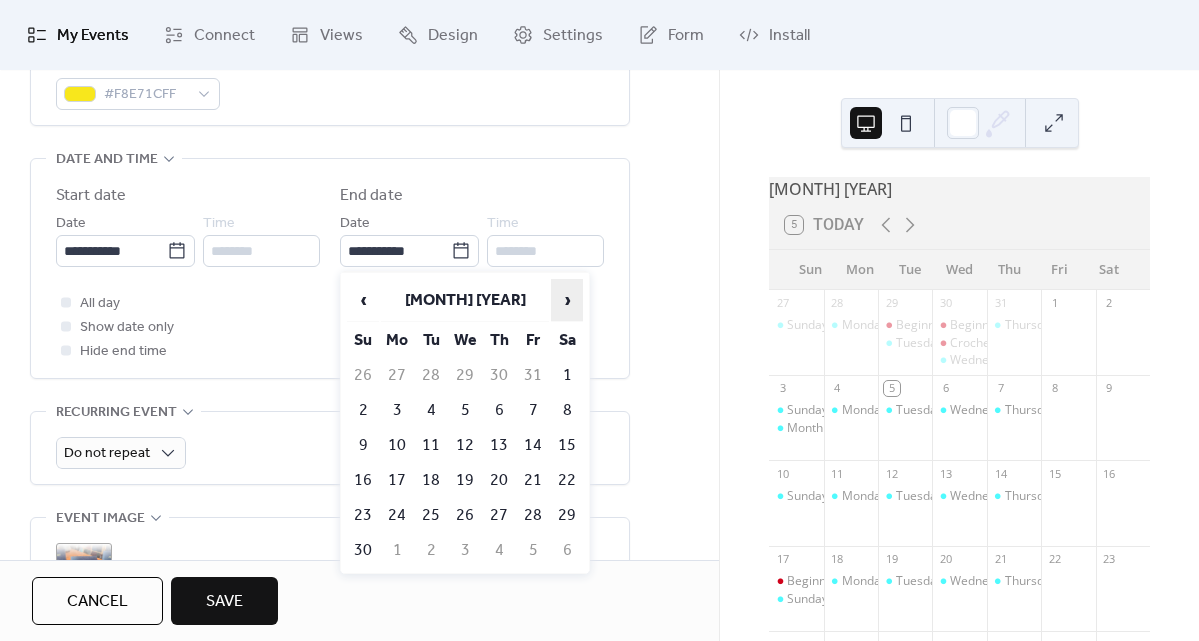 click on "›" at bounding box center [567, 300] 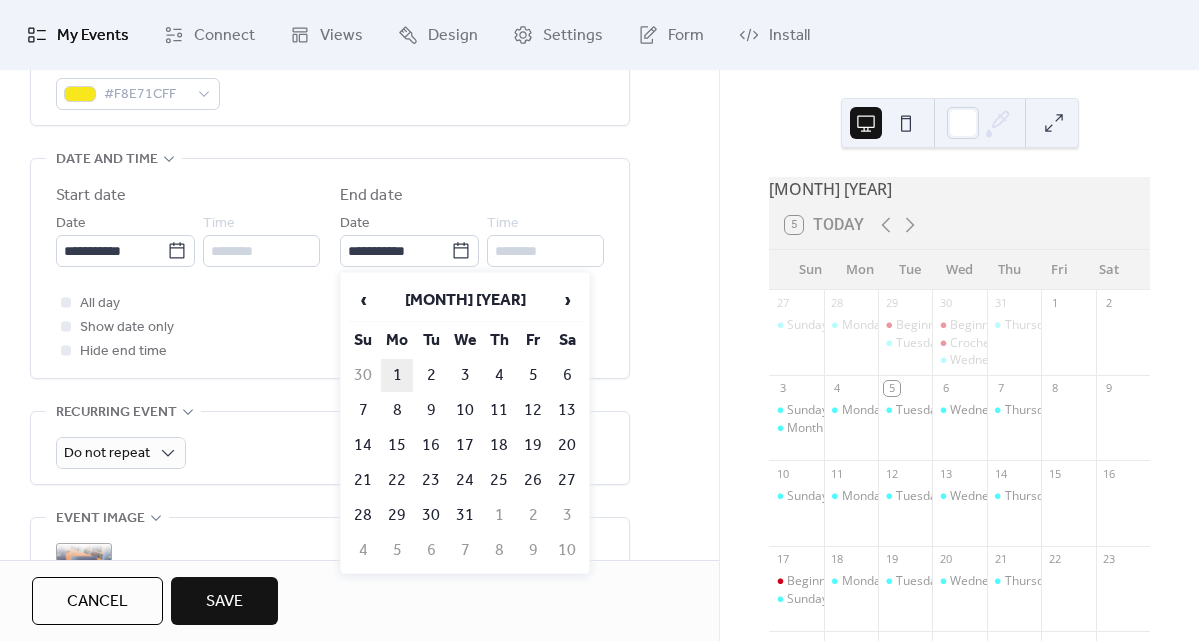 click on "1" at bounding box center [397, 375] 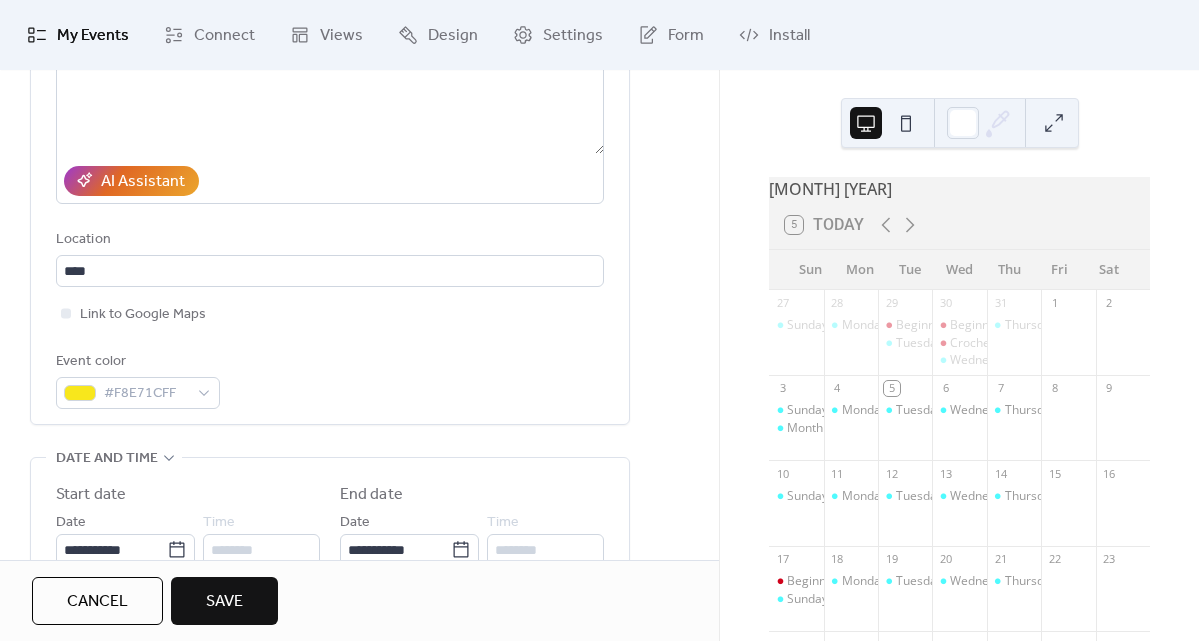 scroll, scrollTop: 0, scrollLeft: 0, axis: both 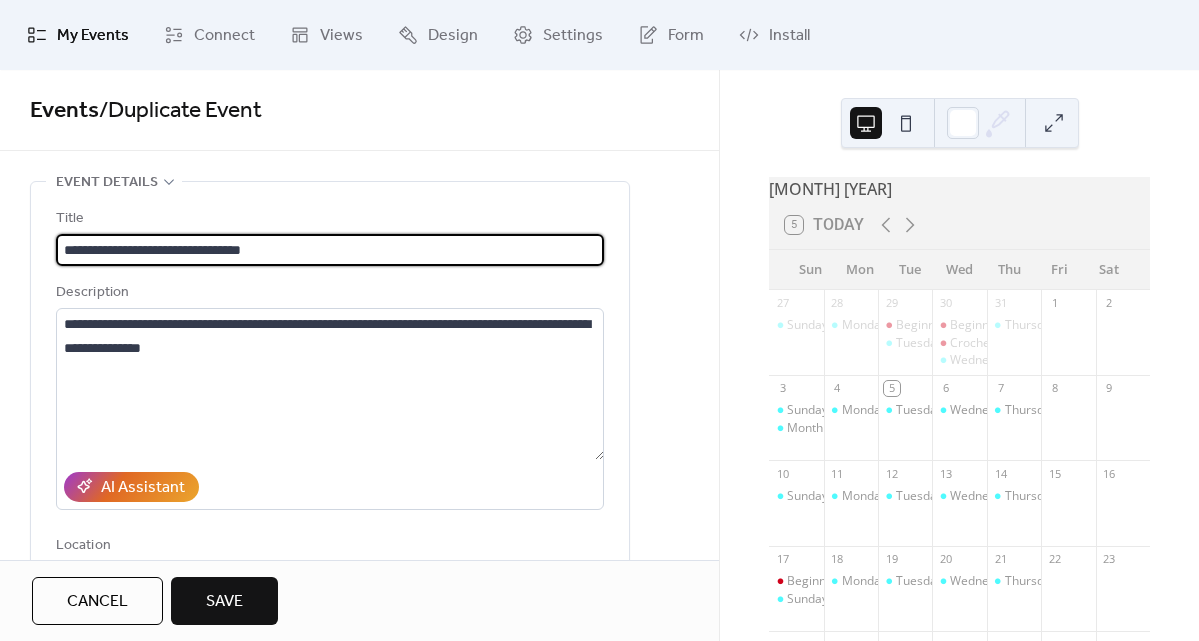 click on "**********" at bounding box center [330, 250] 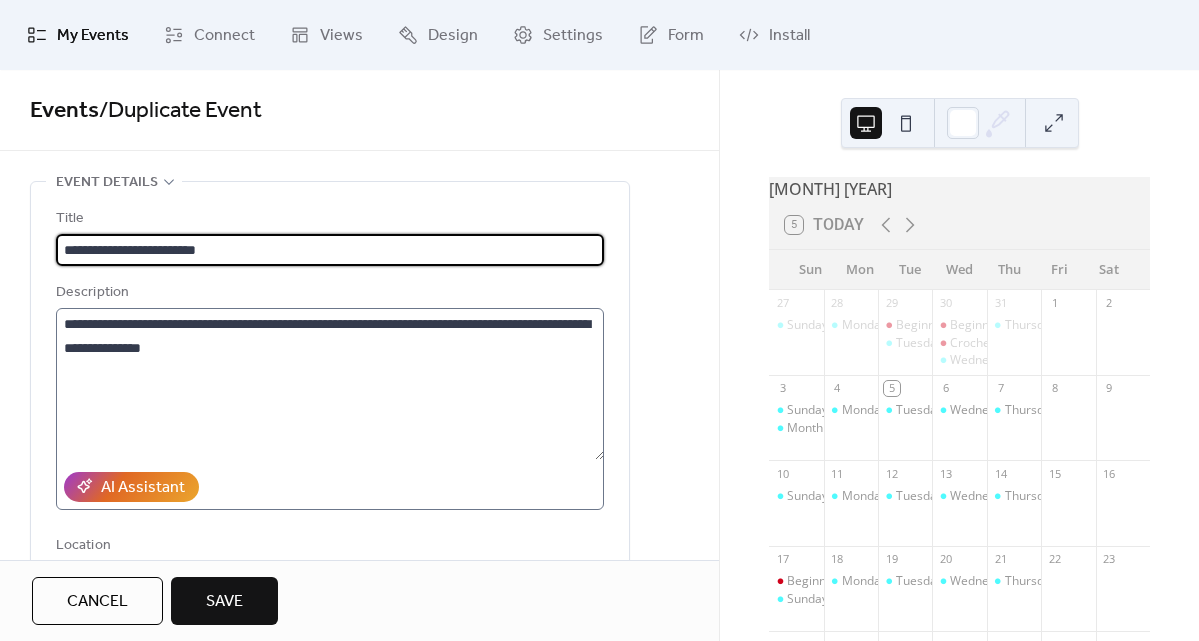 type on "**********" 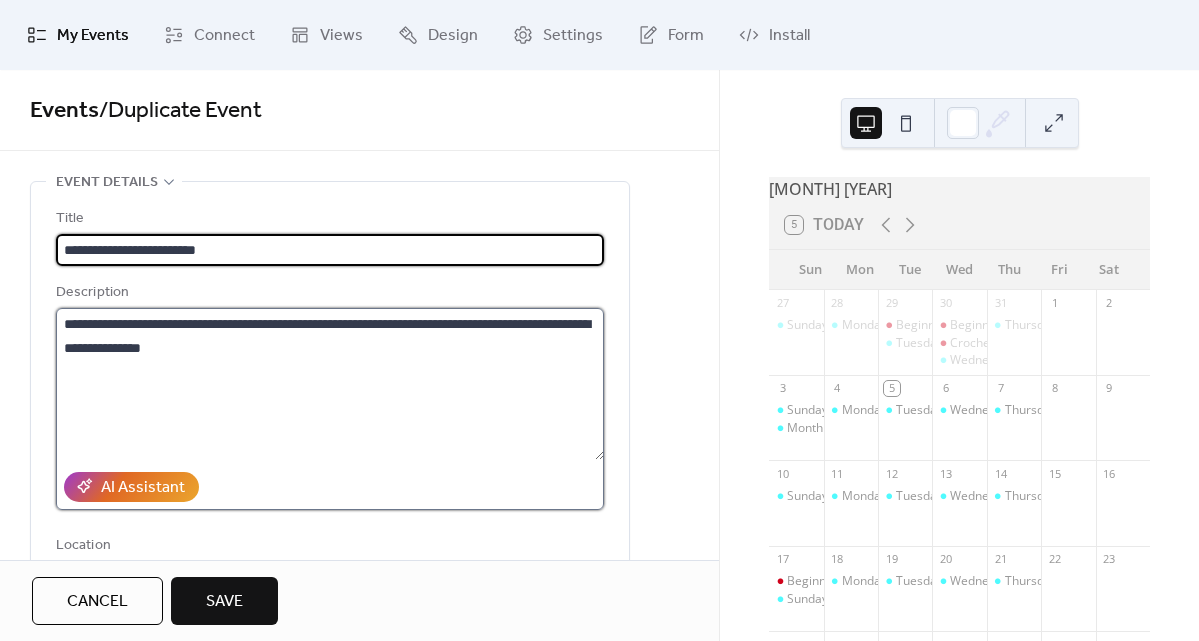 click on "**********" at bounding box center [330, 384] 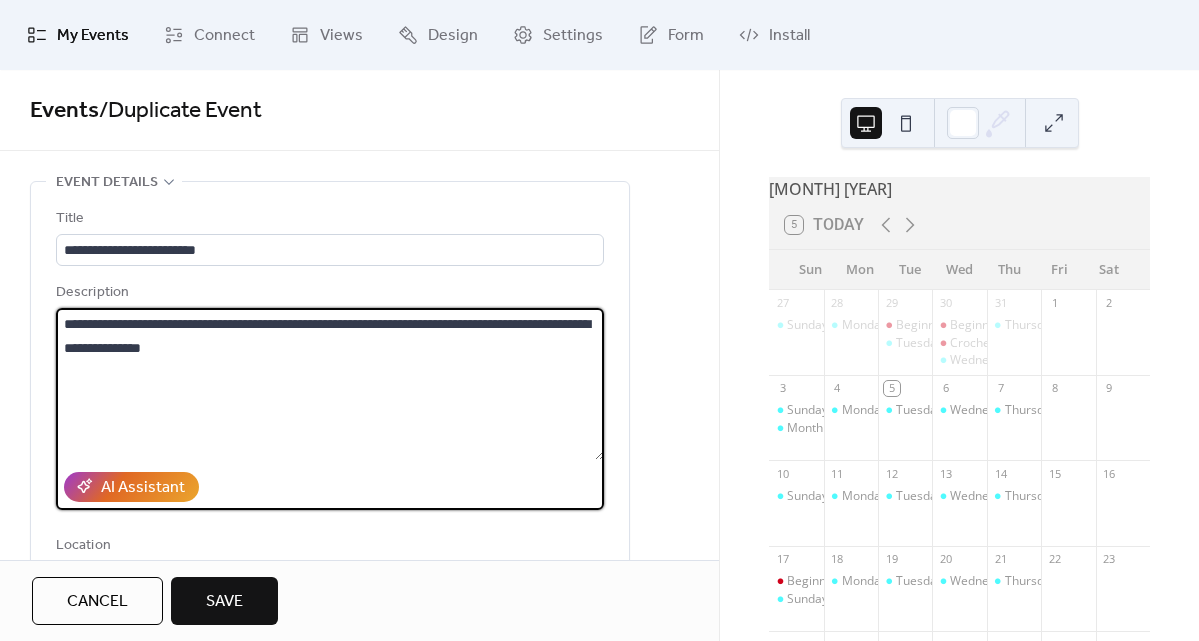 drag, startPoint x: 450, startPoint y: 325, endPoint x: 566, endPoint y: 320, distance: 116.10771 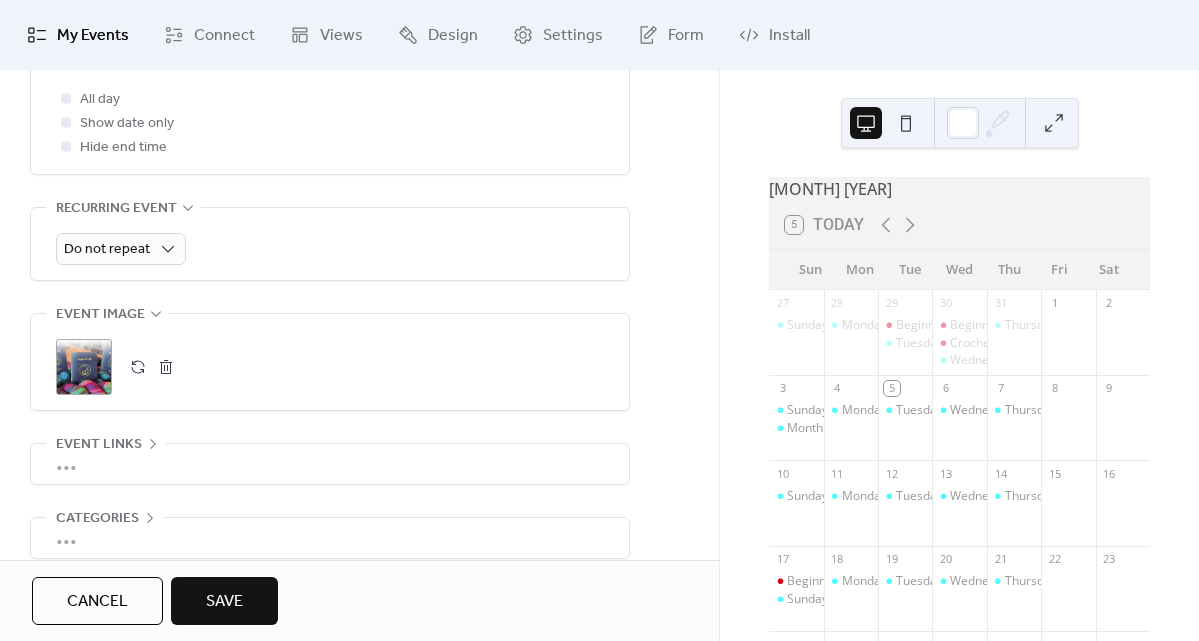 scroll, scrollTop: 906, scrollLeft: 0, axis: vertical 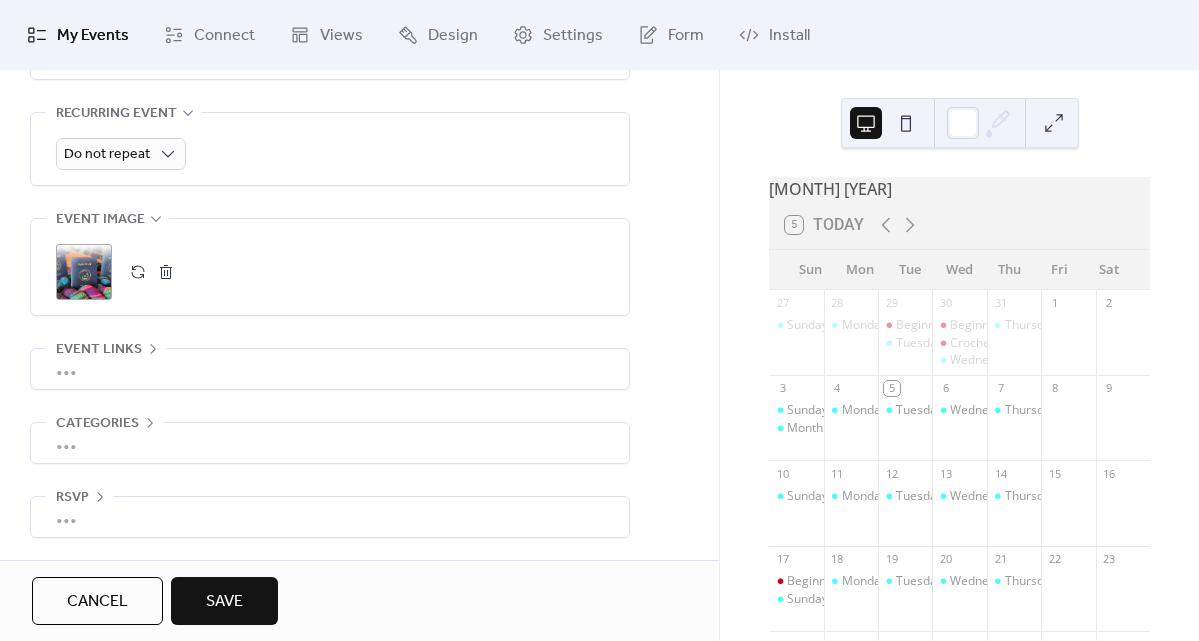type on "**********" 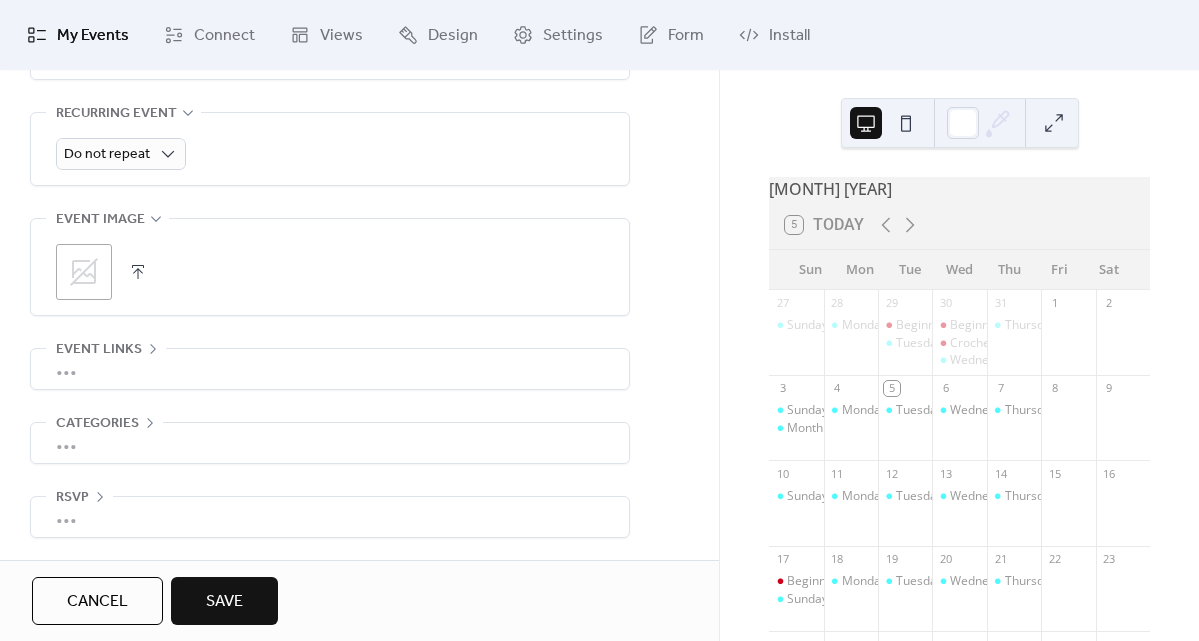 click at bounding box center [138, 272] 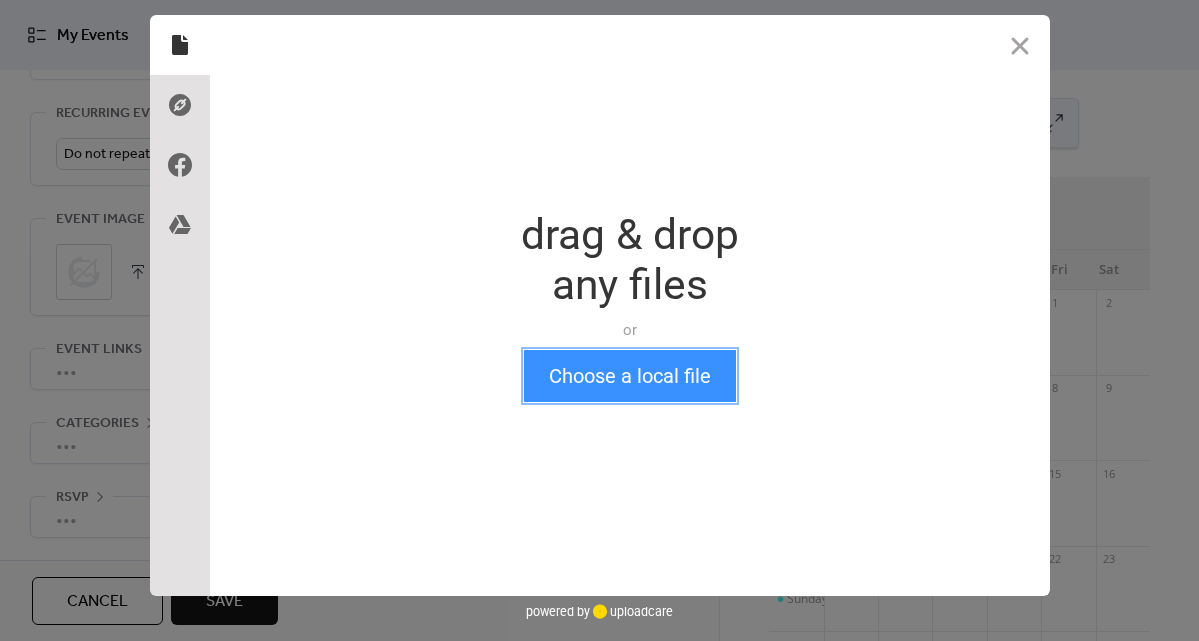 click on "Choose a local file" at bounding box center [630, 376] 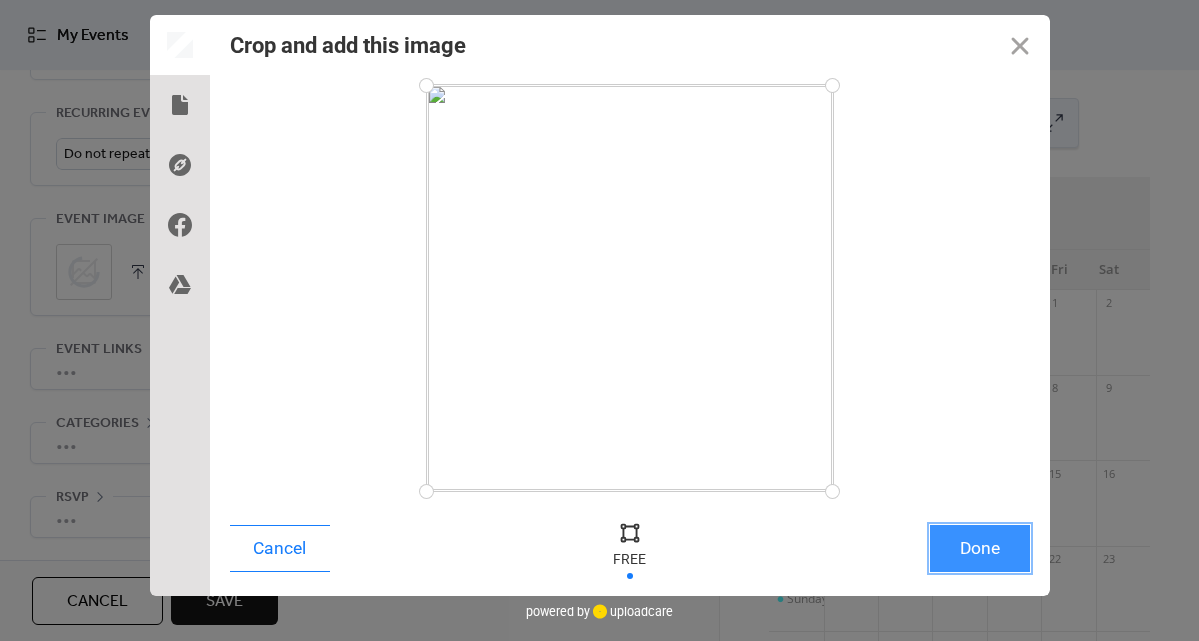 click on "Done" at bounding box center (980, 548) 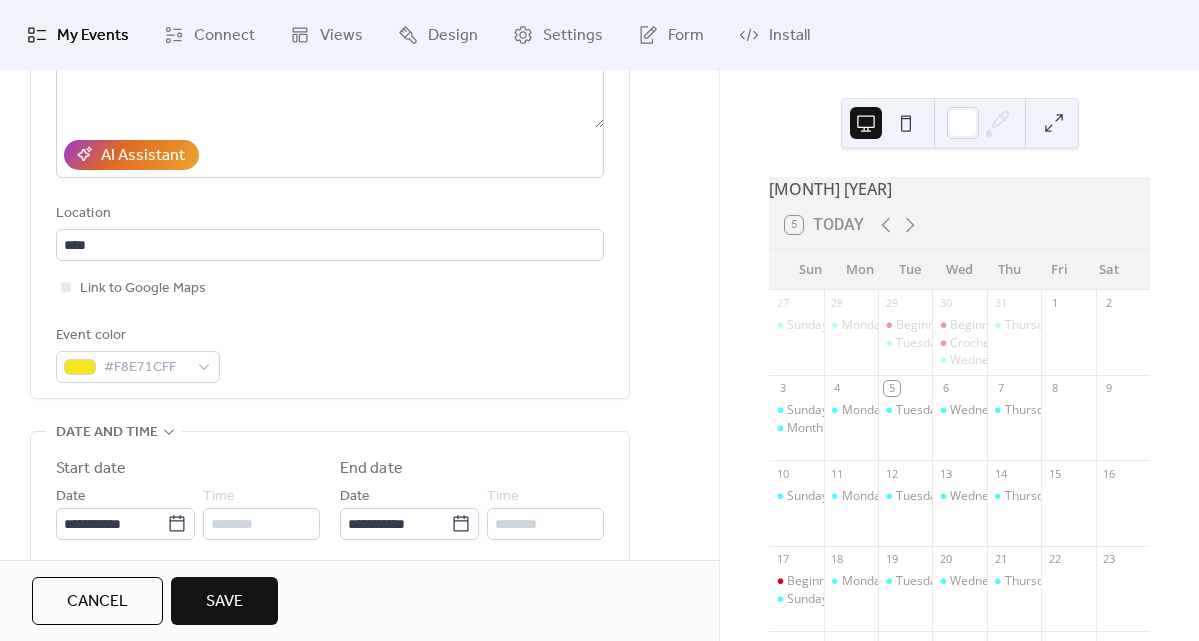 scroll, scrollTop: 906, scrollLeft: 0, axis: vertical 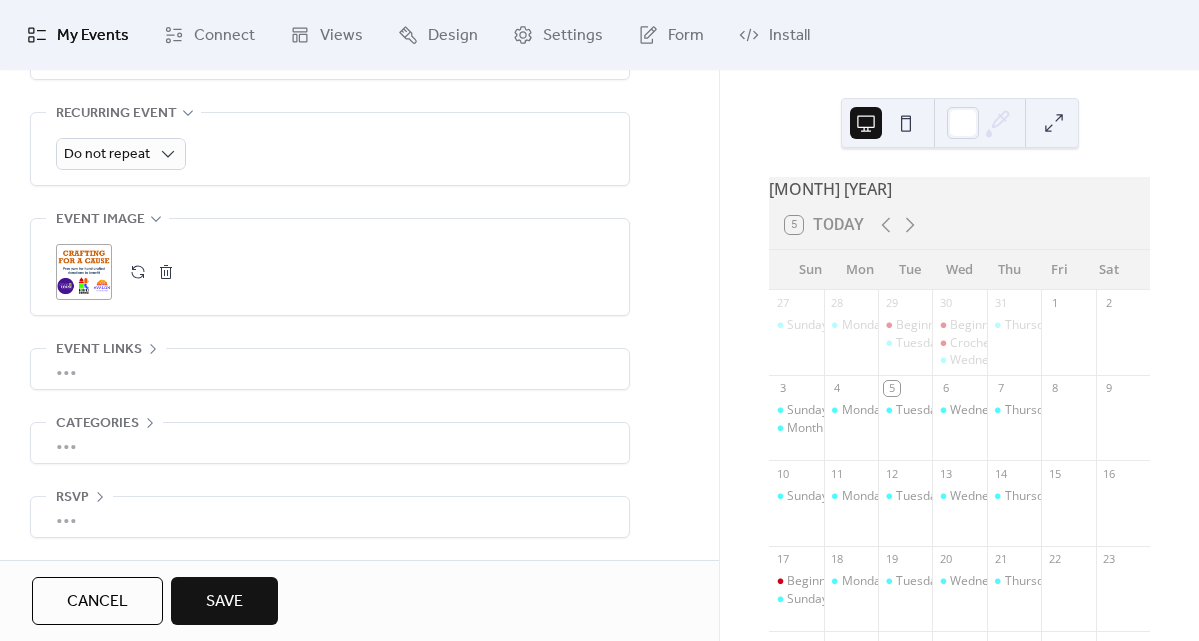 click on "Save" at bounding box center [224, 602] 